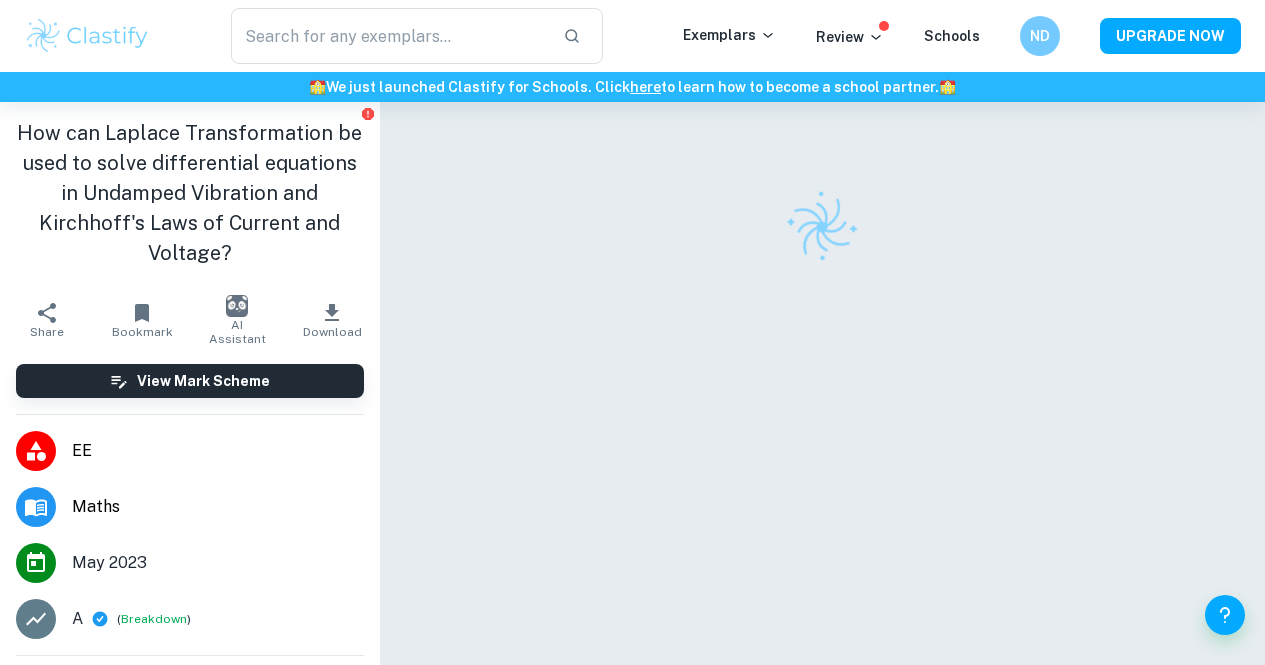 scroll, scrollTop: 0, scrollLeft: 0, axis: both 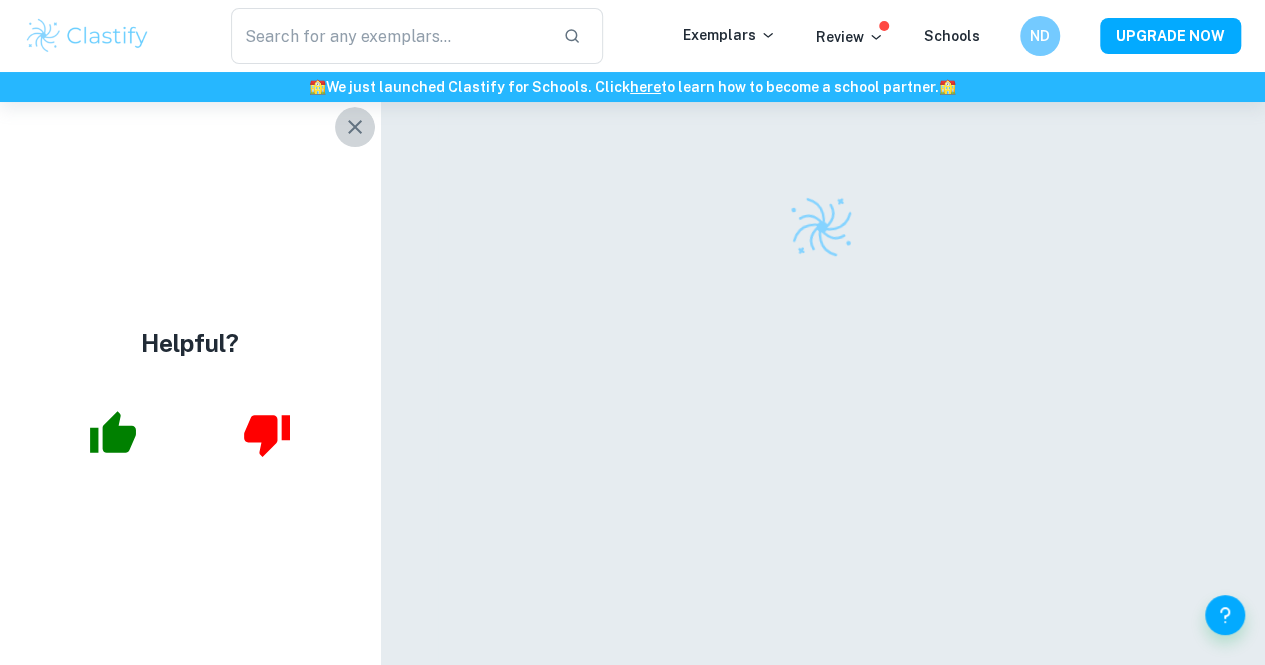 click 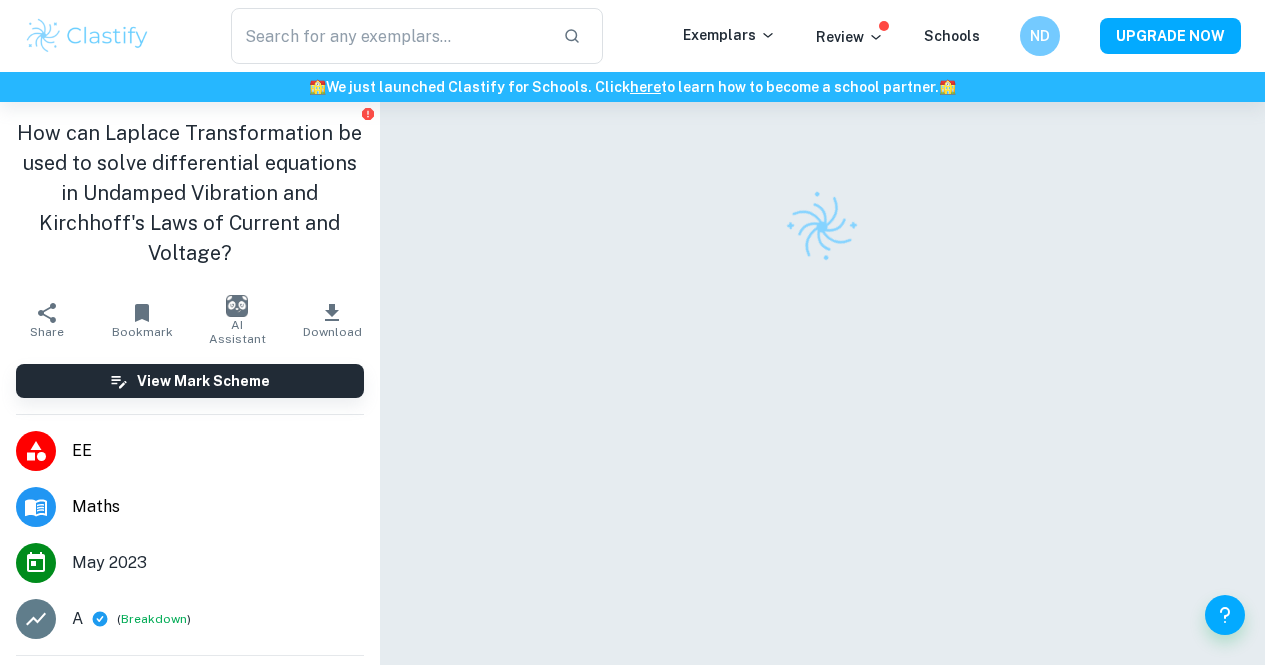 scroll, scrollTop: 0, scrollLeft: 0, axis: both 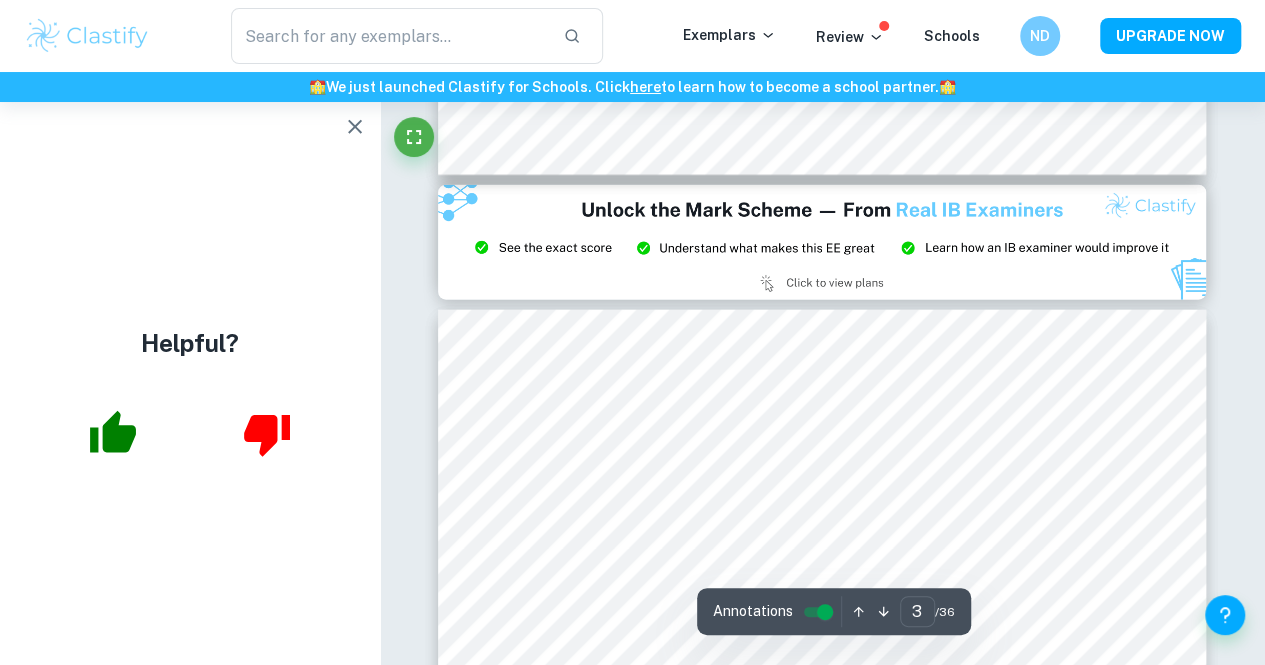 type on "2" 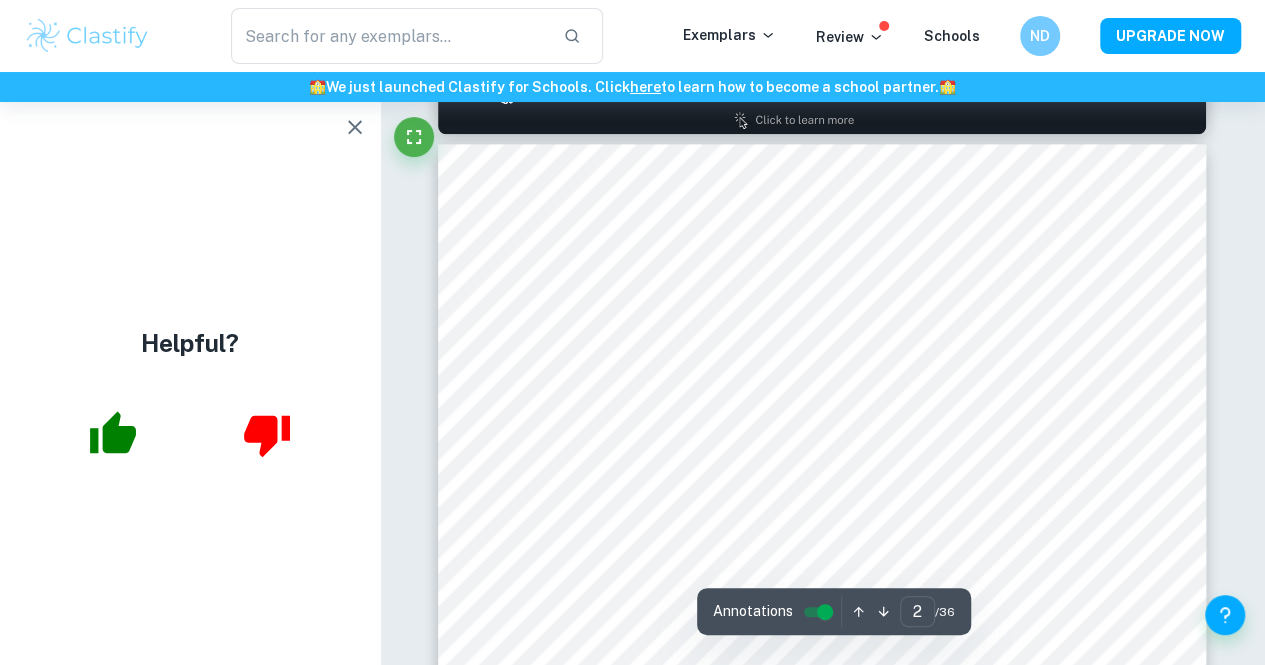 scroll, scrollTop: 1198, scrollLeft: 0, axis: vertical 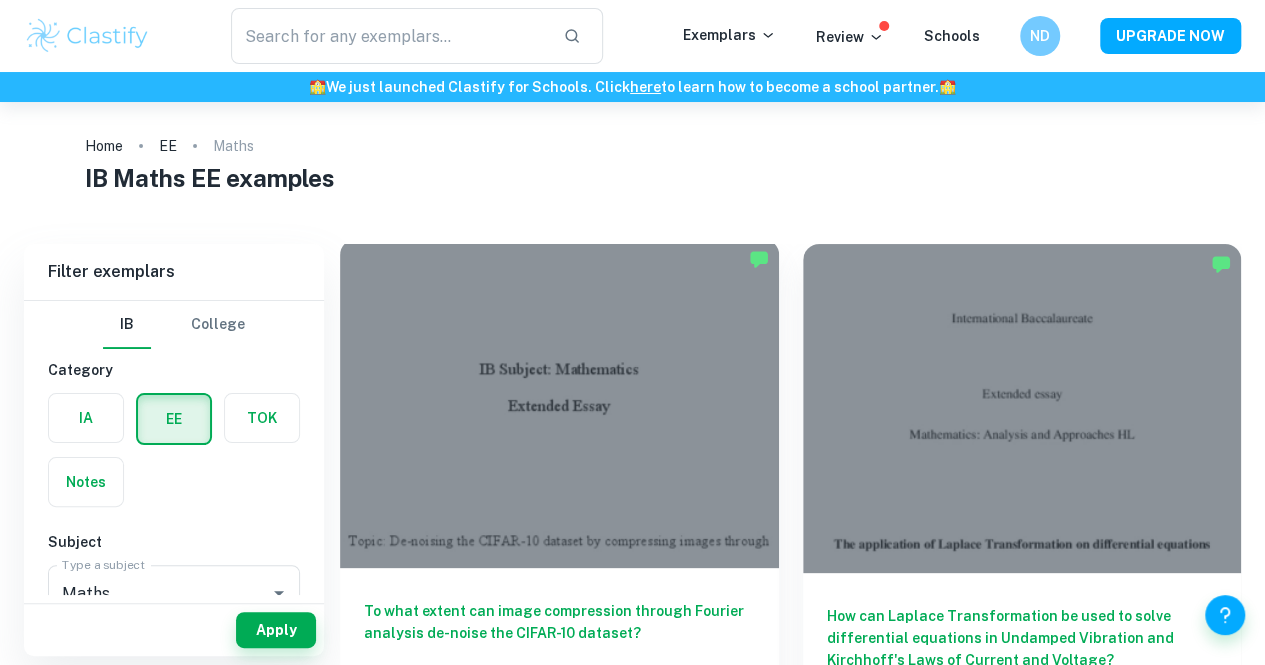 click on "To what extent can image compression through Fourier analysis de-noise the CIFAR-10 dataset?" at bounding box center (559, 633) 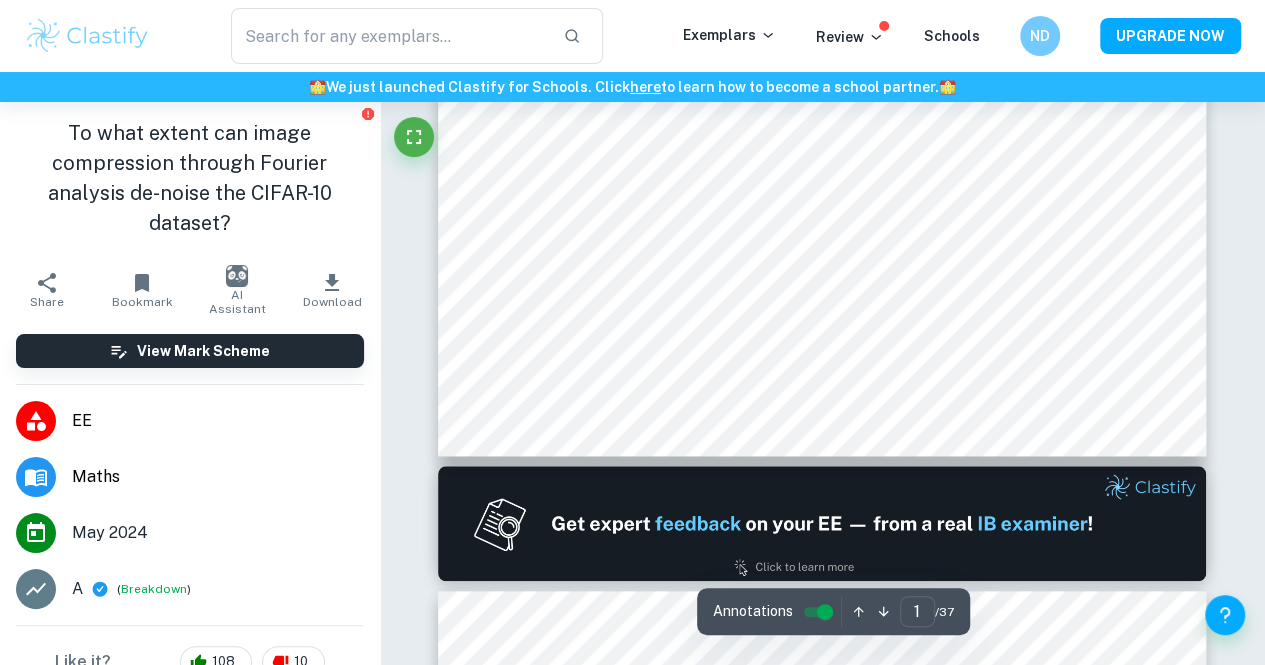 type on "2" 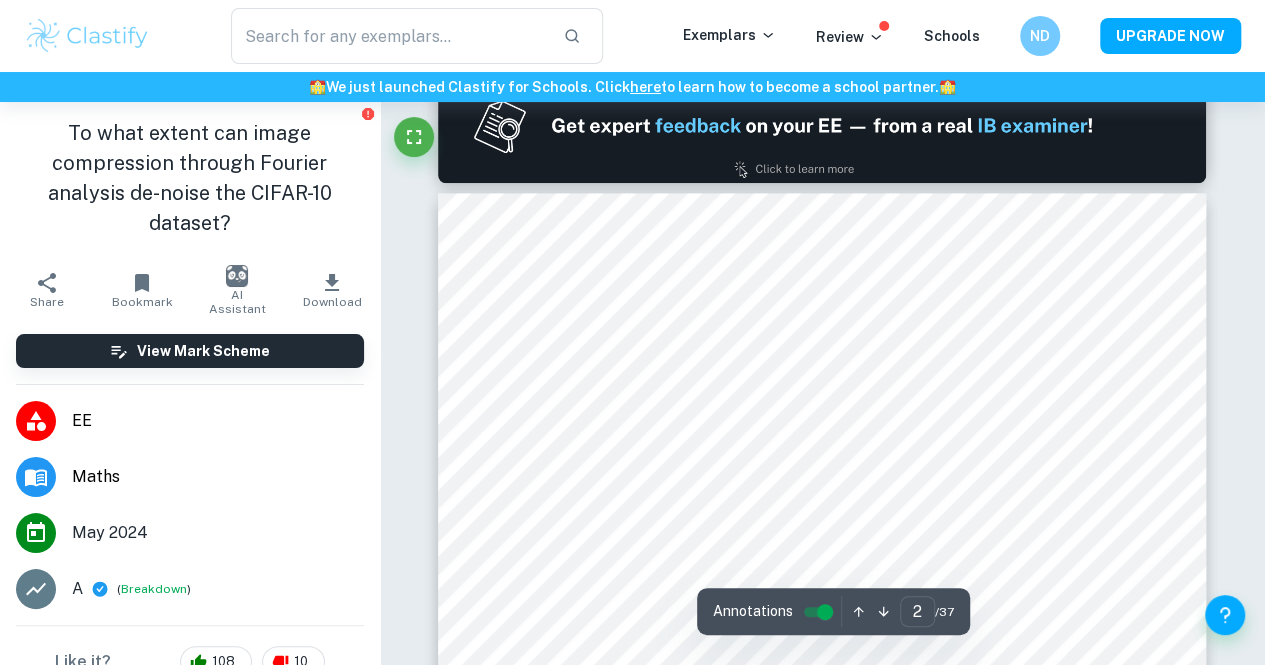 scroll, scrollTop: 1046, scrollLeft: 0, axis: vertical 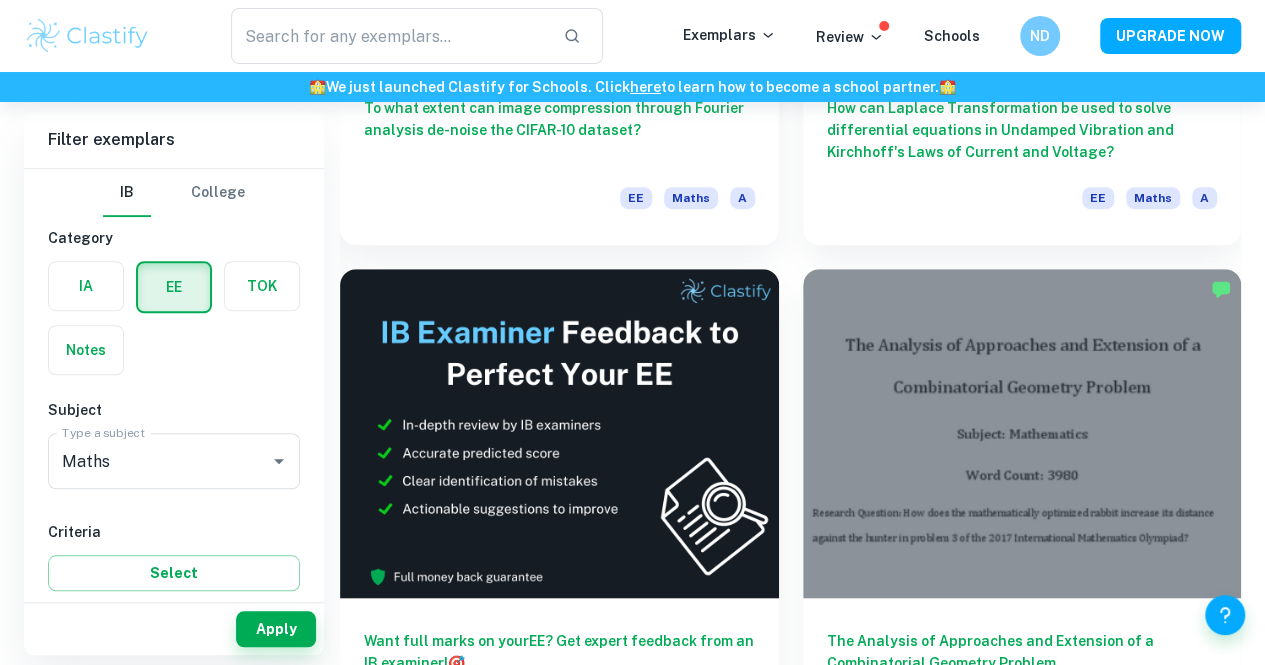 click on "To what extent do the motion of strings within stringed instruments described by Fourier Series give insight into consonance and dissonance in music theory?" at bounding box center (1022, 1191) 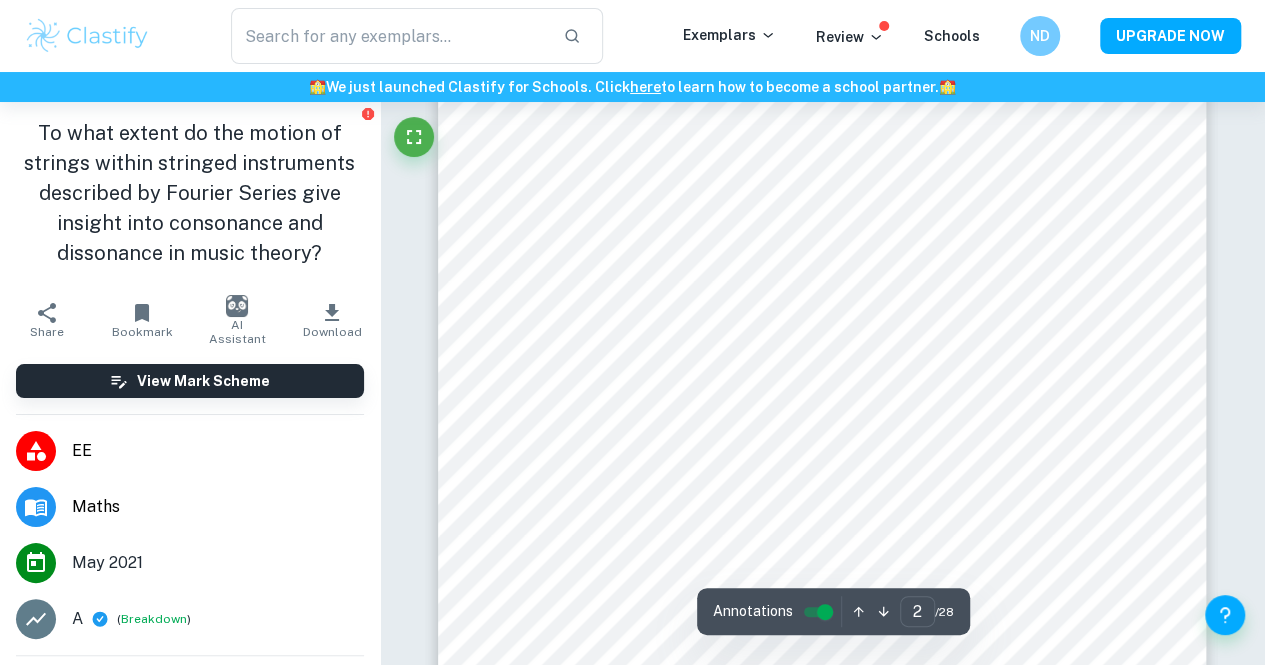 scroll, scrollTop: 1302, scrollLeft: 0, axis: vertical 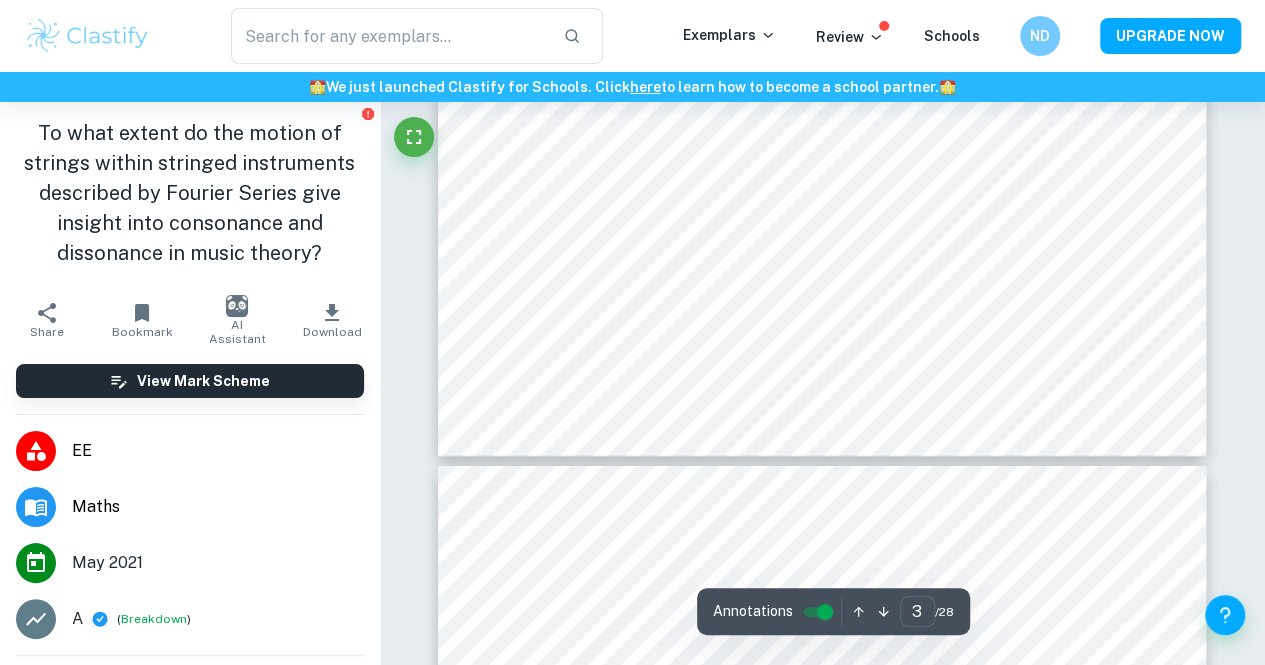 type on "4" 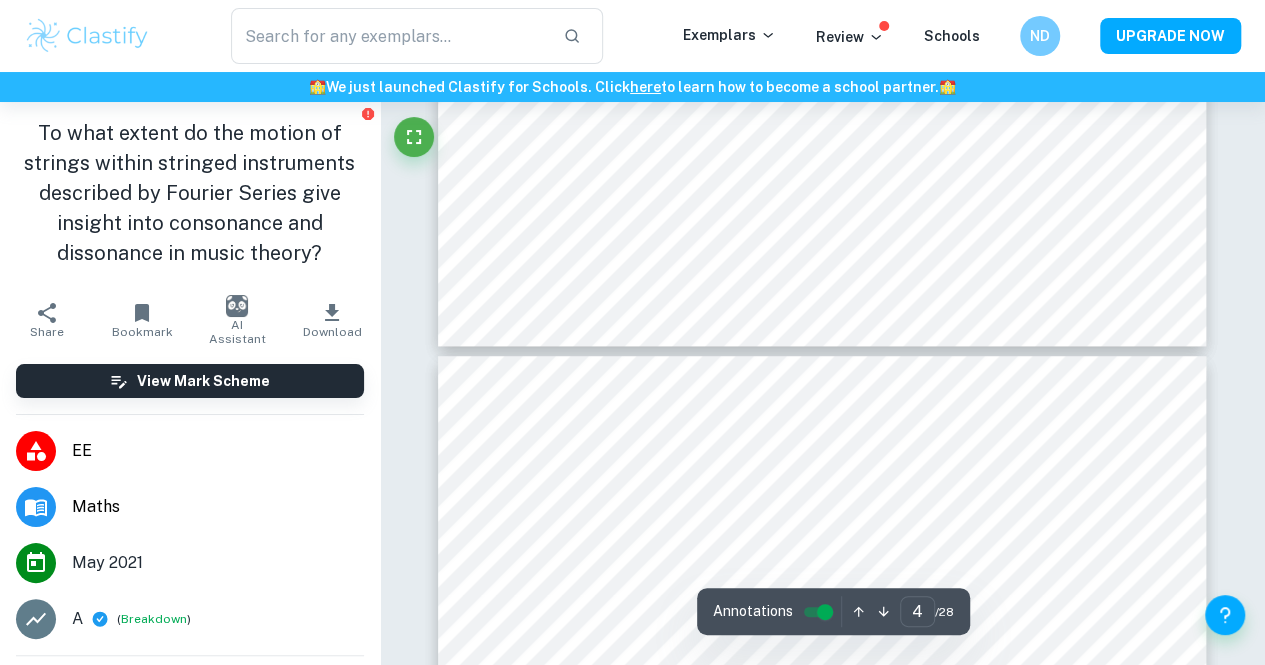 scroll, scrollTop: 4401, scrollLeft: 0, axis: vertical 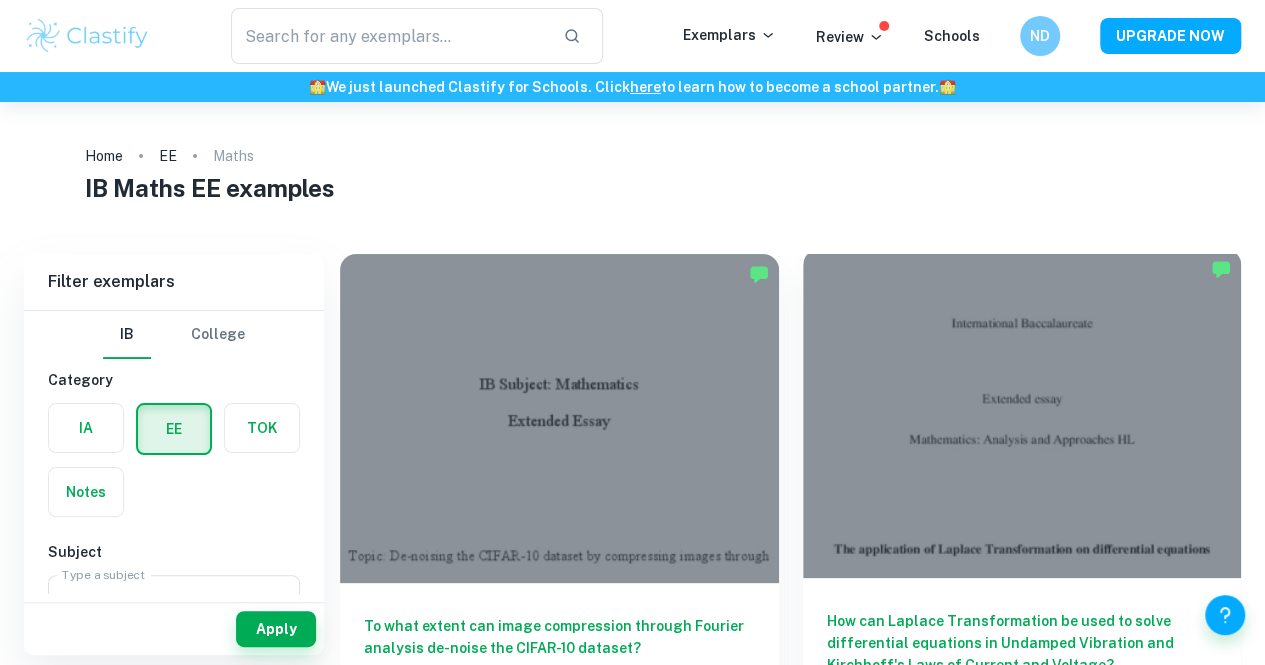 click on "How can Laplace Transformation be used to solve differential equations in Undamped Vibration and Kirchhoff's Laws of Current and Voltage?" at bounding box center [1022, 643] 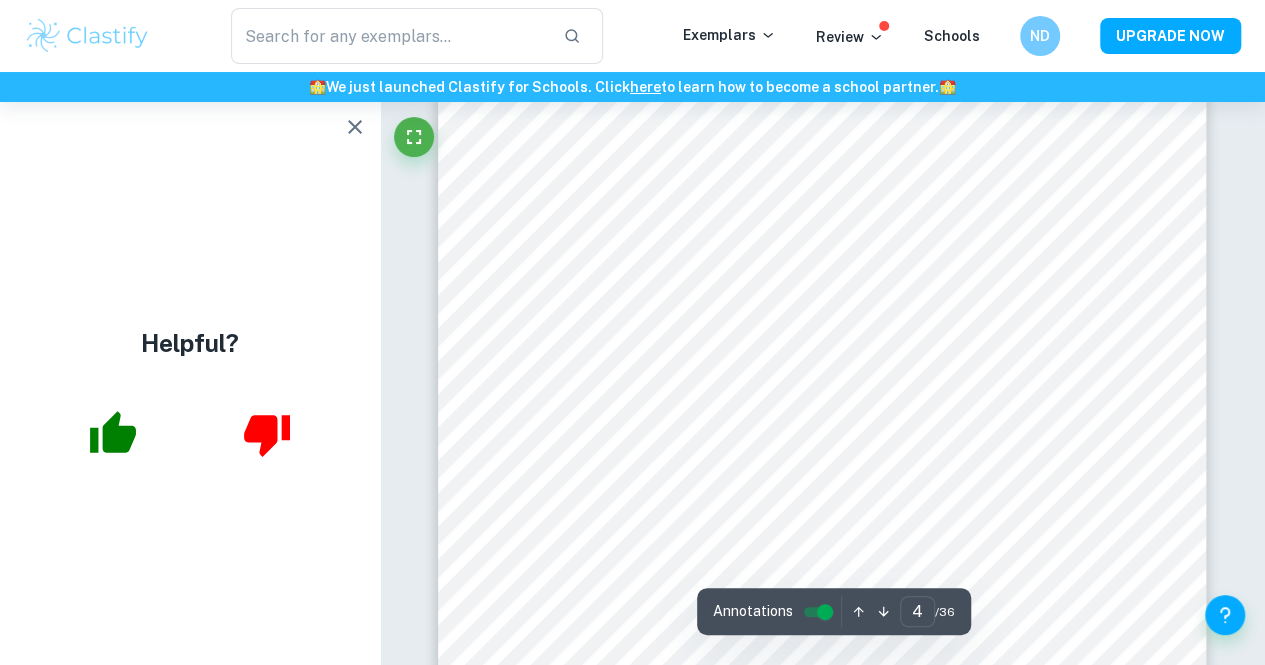 scroll, scrollTop: 3628, scrollLeft: 0, axis: vertical 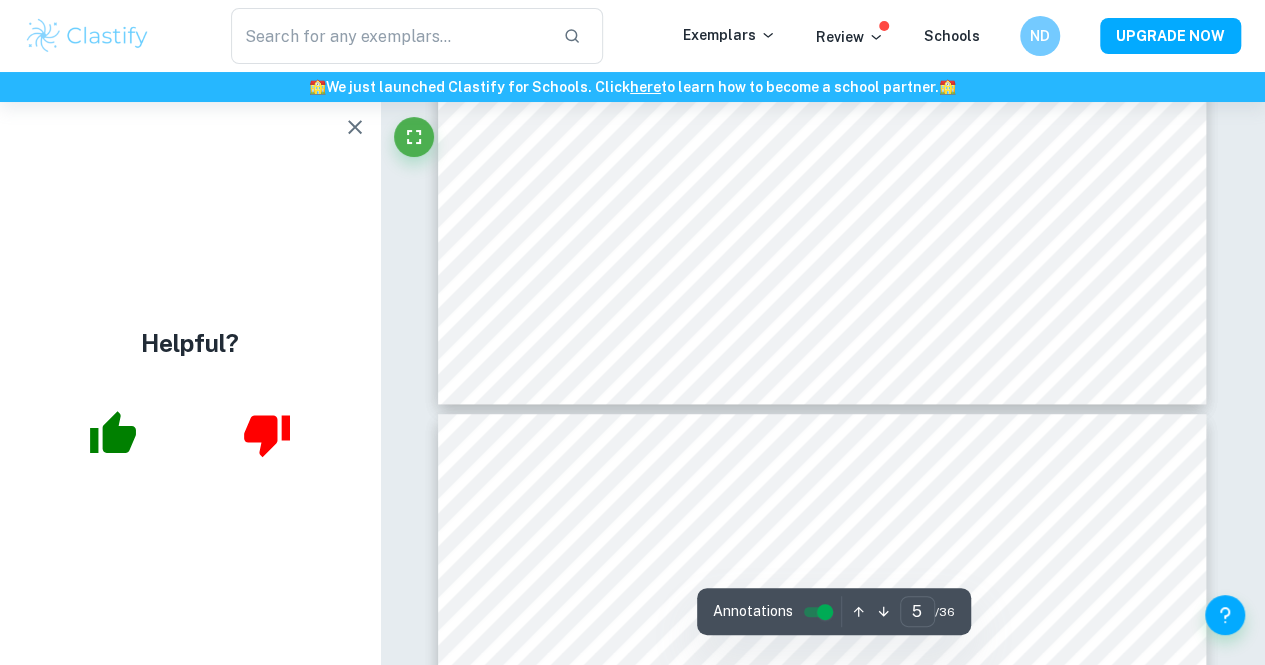 type on "4" 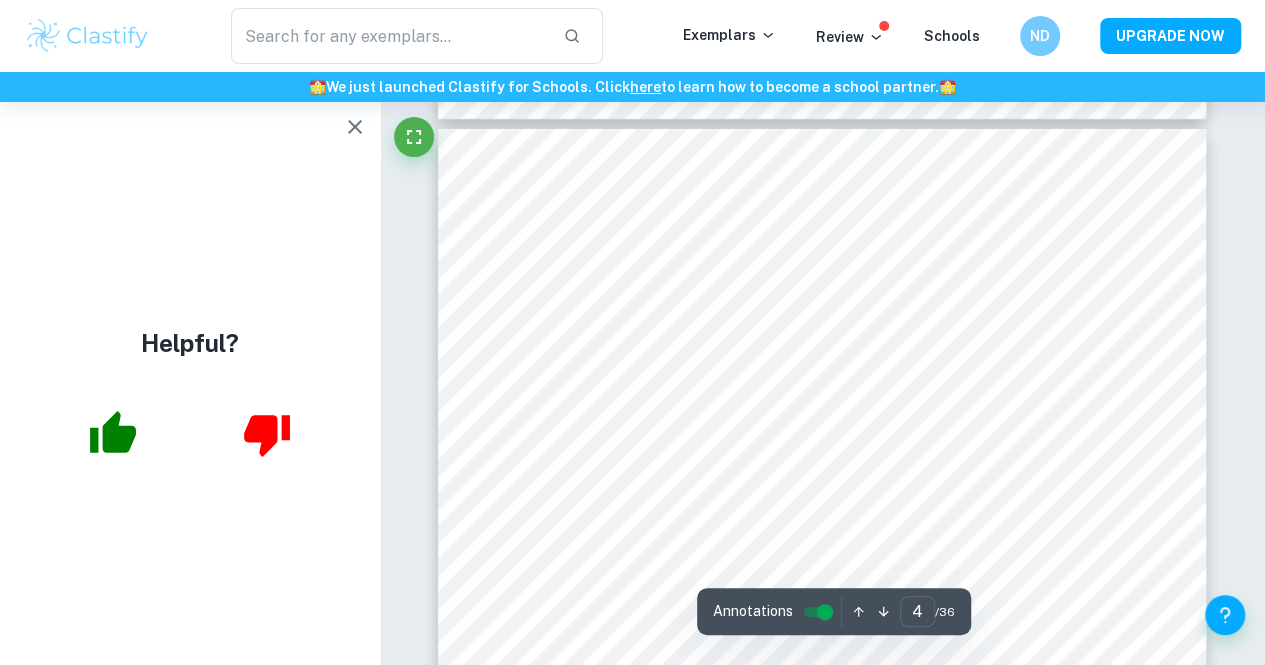 scroll, scrollTop: 3526, scrollLeft: 0, axis: vertical 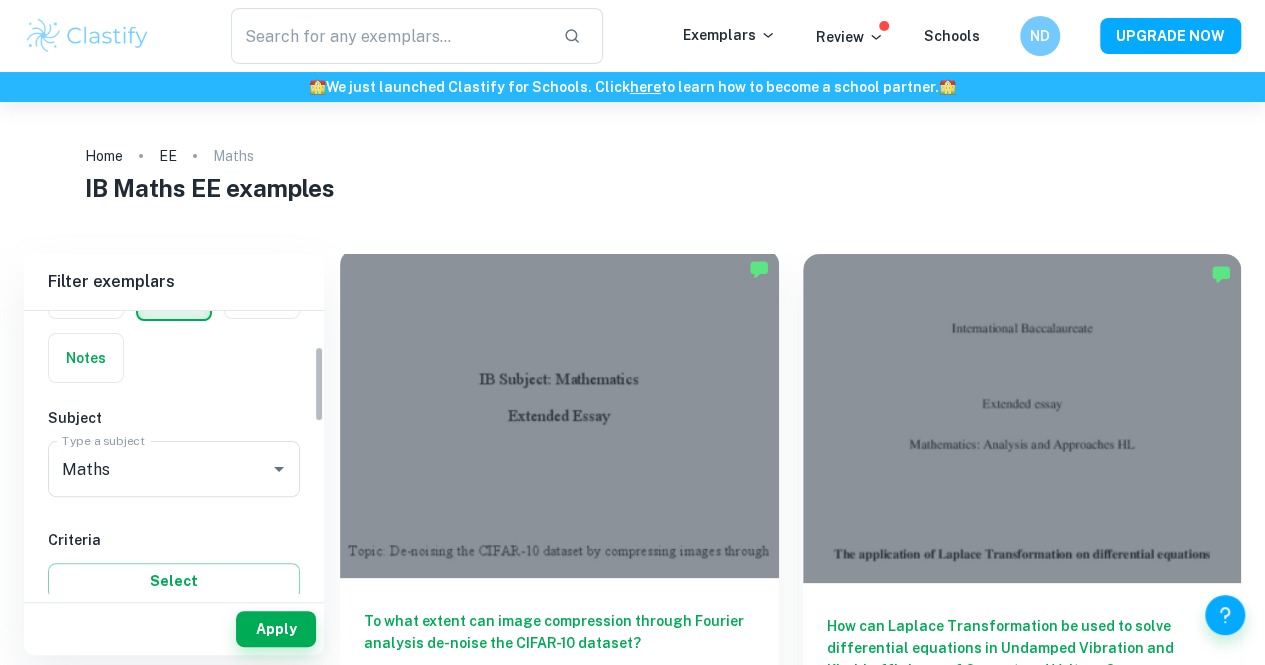 click on "To what extent can image compression through Fourier analysis de-noise the CIFAR-10 dataset?" at bounding box center (559, 643) 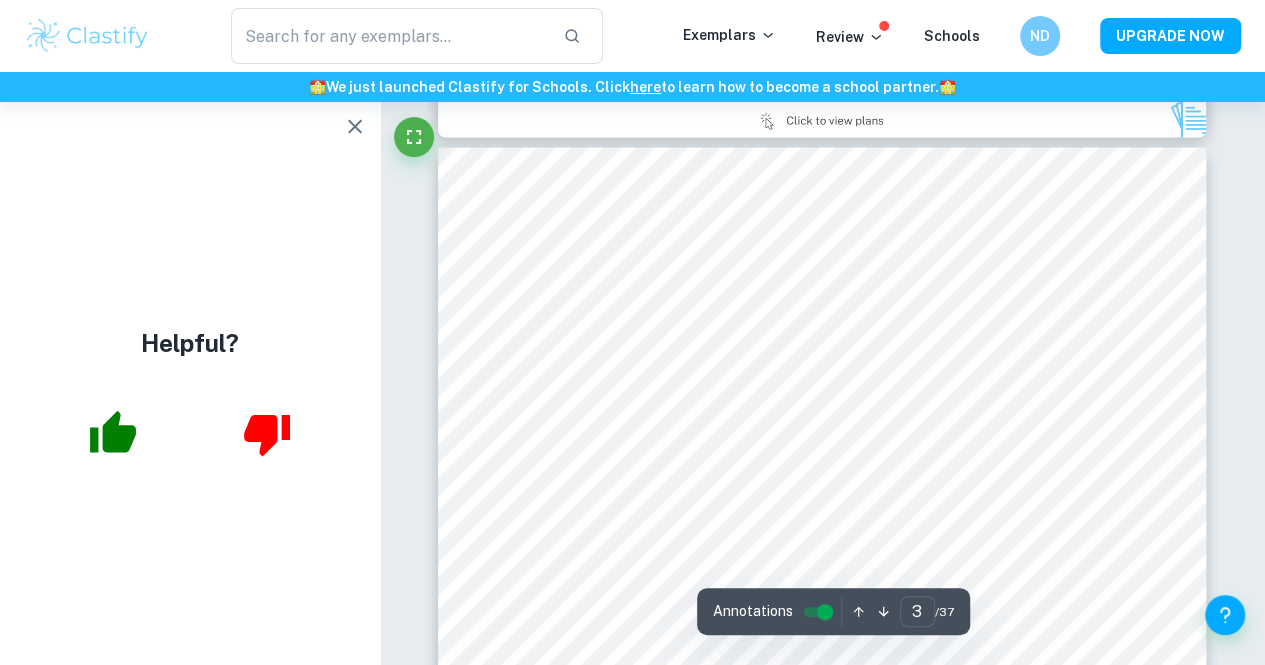scroll, scrollTop: 2186, scrollLeft: 0, axis: vertical 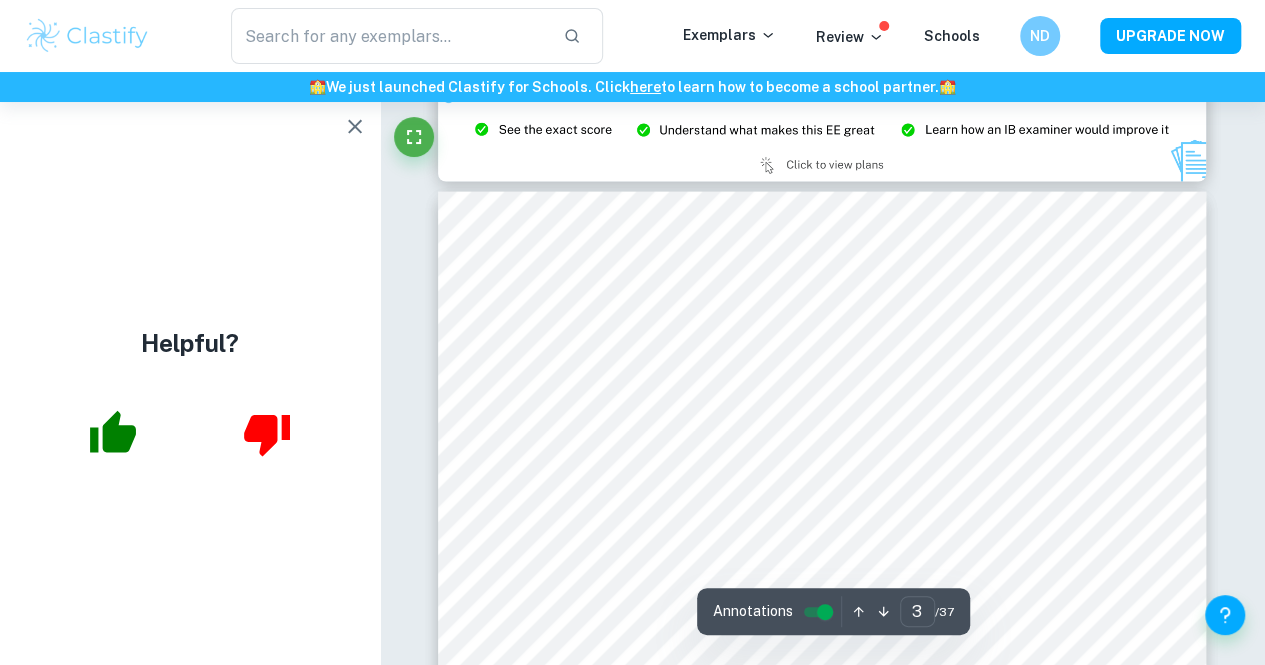 type on "2" 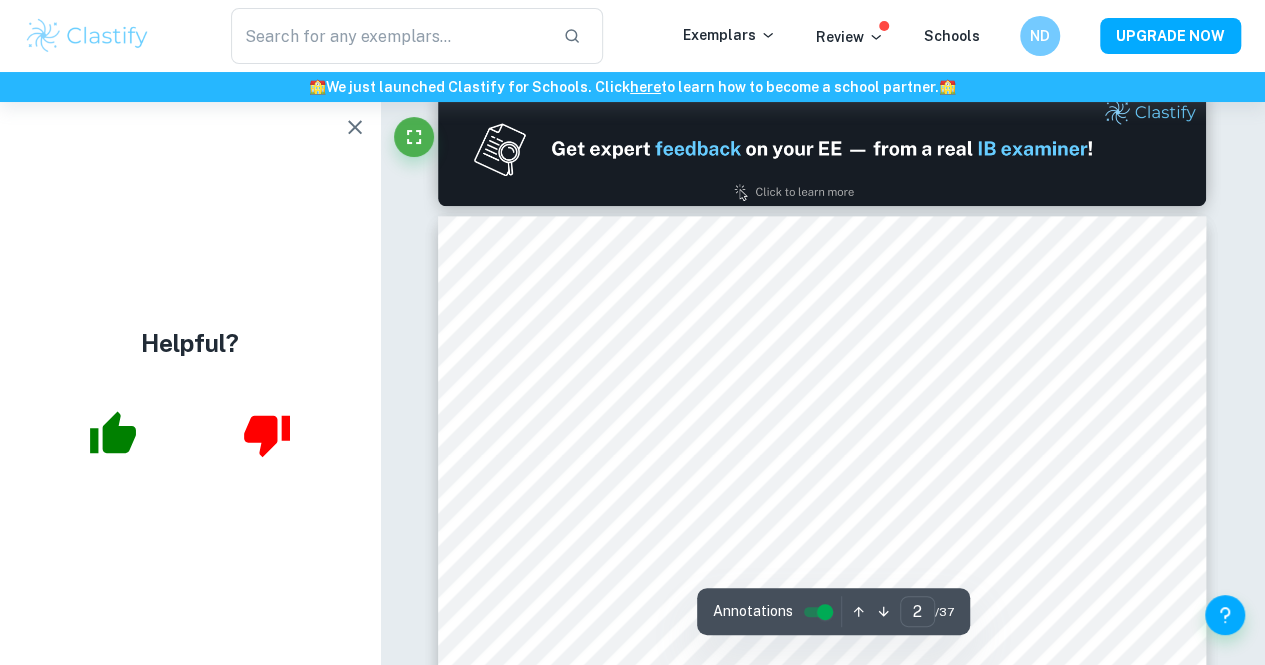 scroll, scrollTop: 1039, scrollLeft: 0, axis: vertical 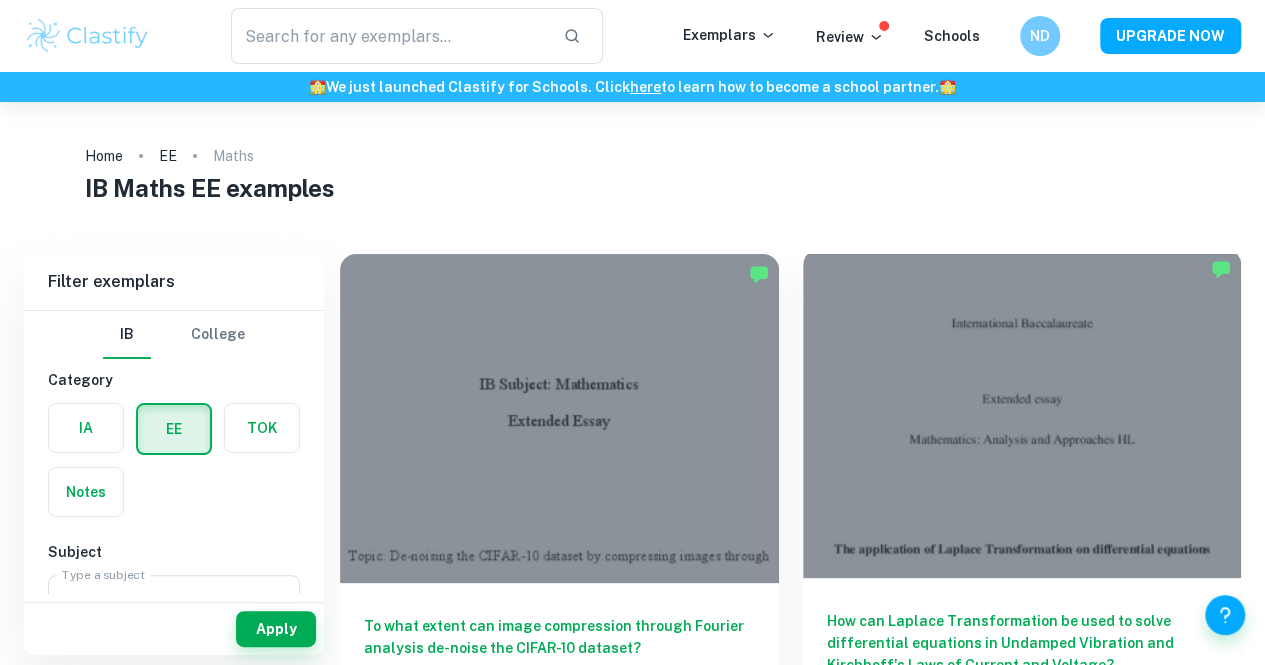 click on "How can Laplace Transformation be used to solve differential equations in Undamped Vibration and Kirchhoff's Laws of Current and Voltage?" at bounding box center (1022, 643) 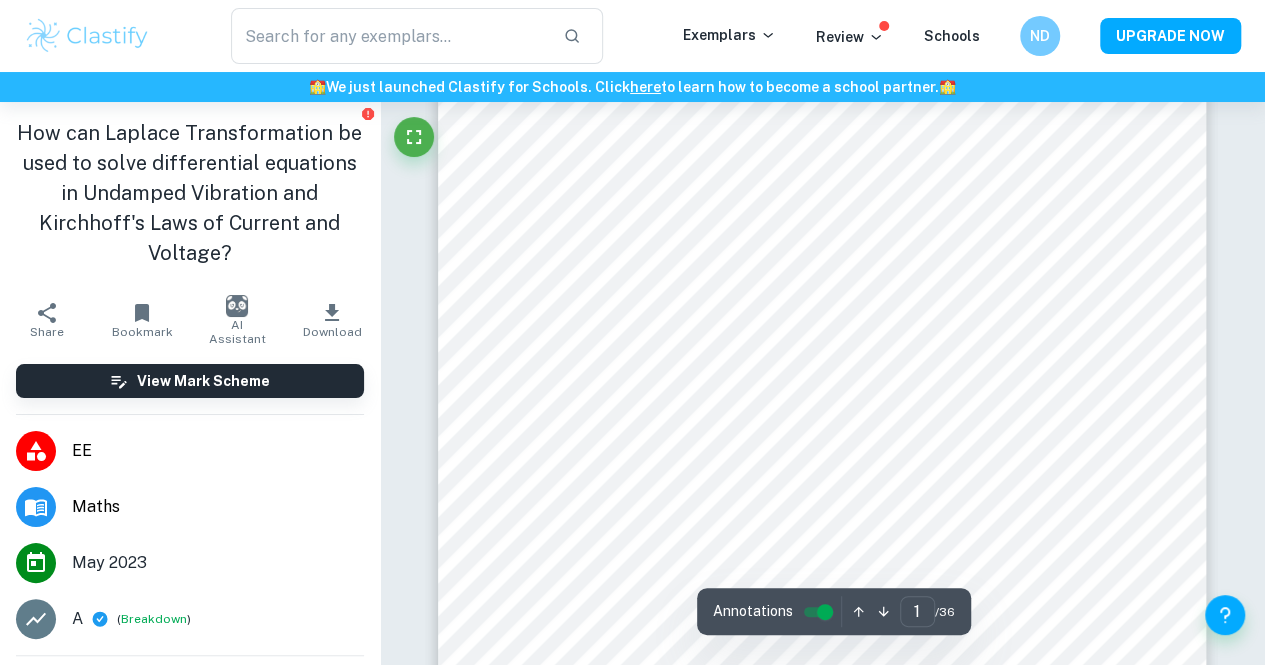 scroll, scrollTop: 365, scrollLeft: 0, axis: vertical 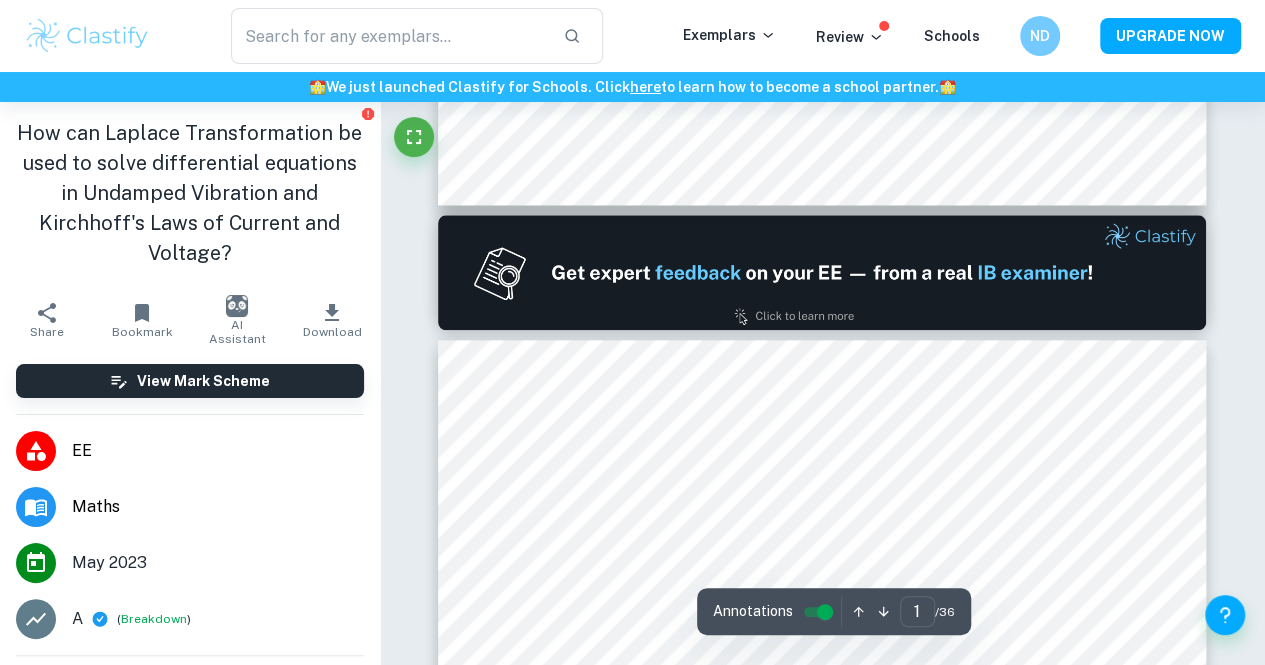 type on "2" 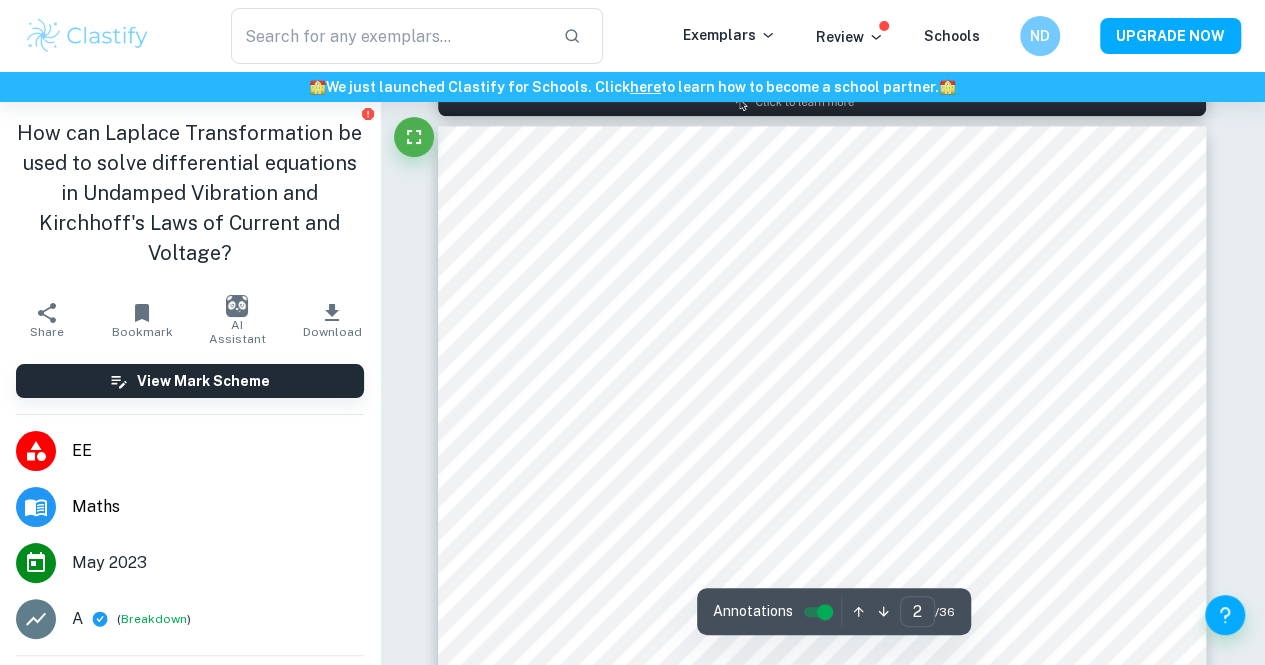 scroll, scrollTop: 1218, scrollLeft: 0, axis: vertical 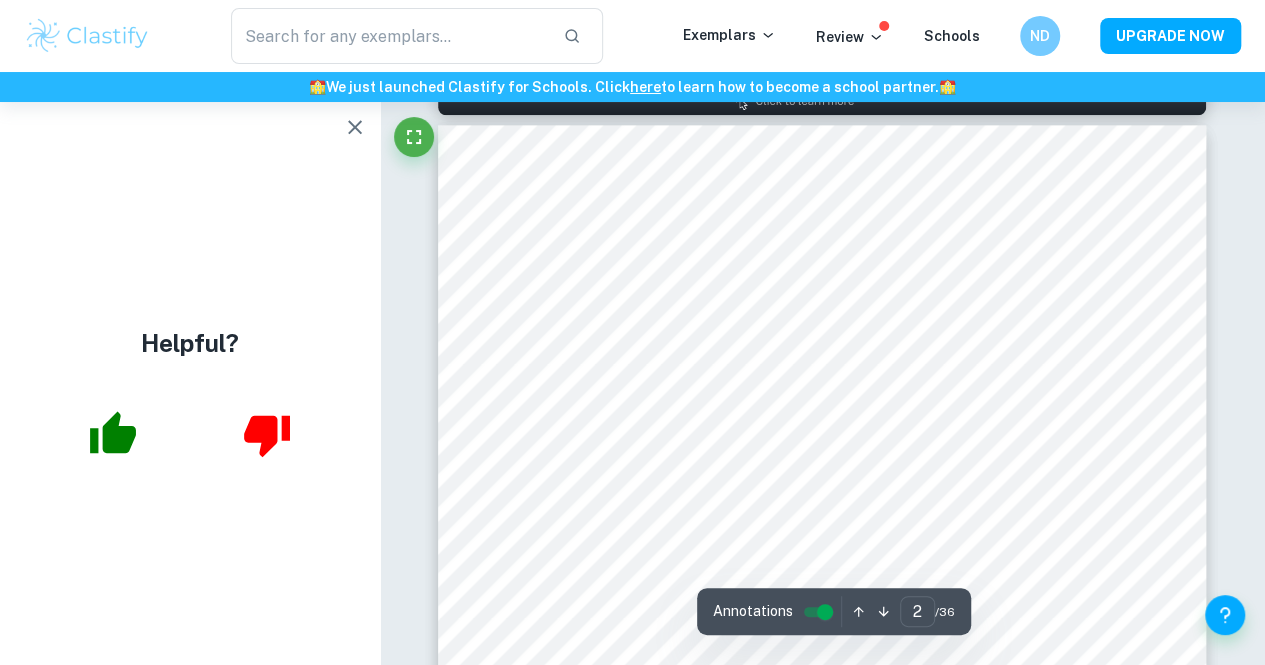 click 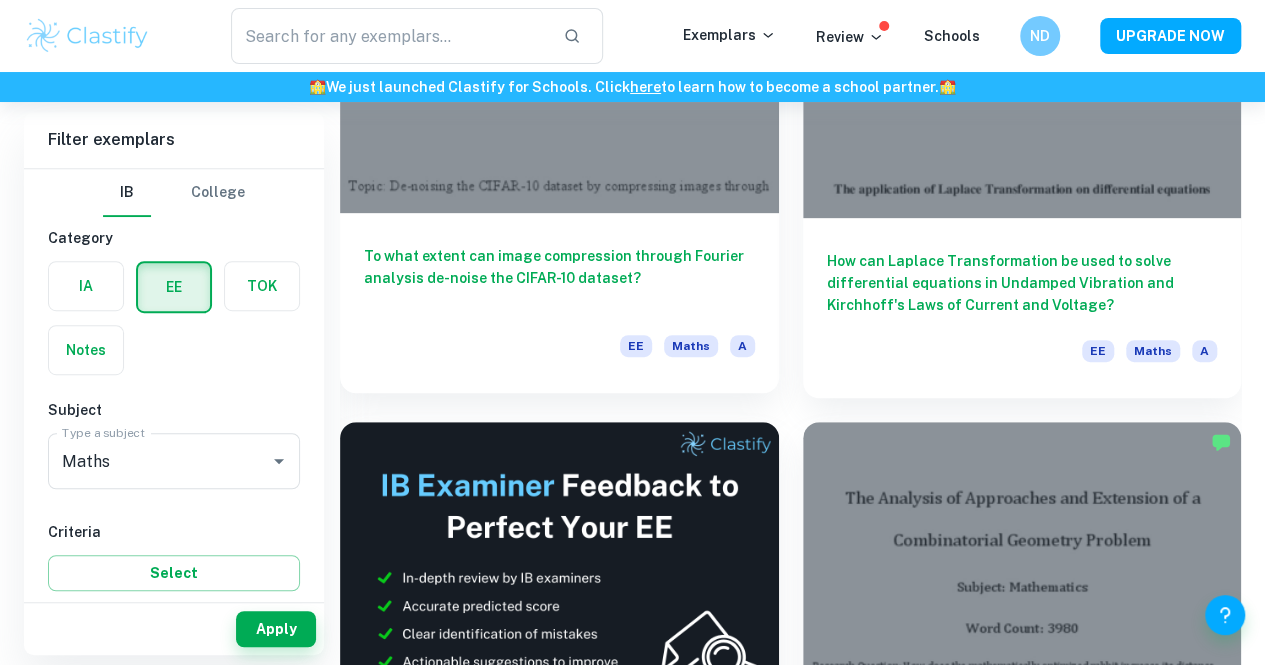 scroll, scrollTop: 373, scrollLeft: 0, axis: vertical 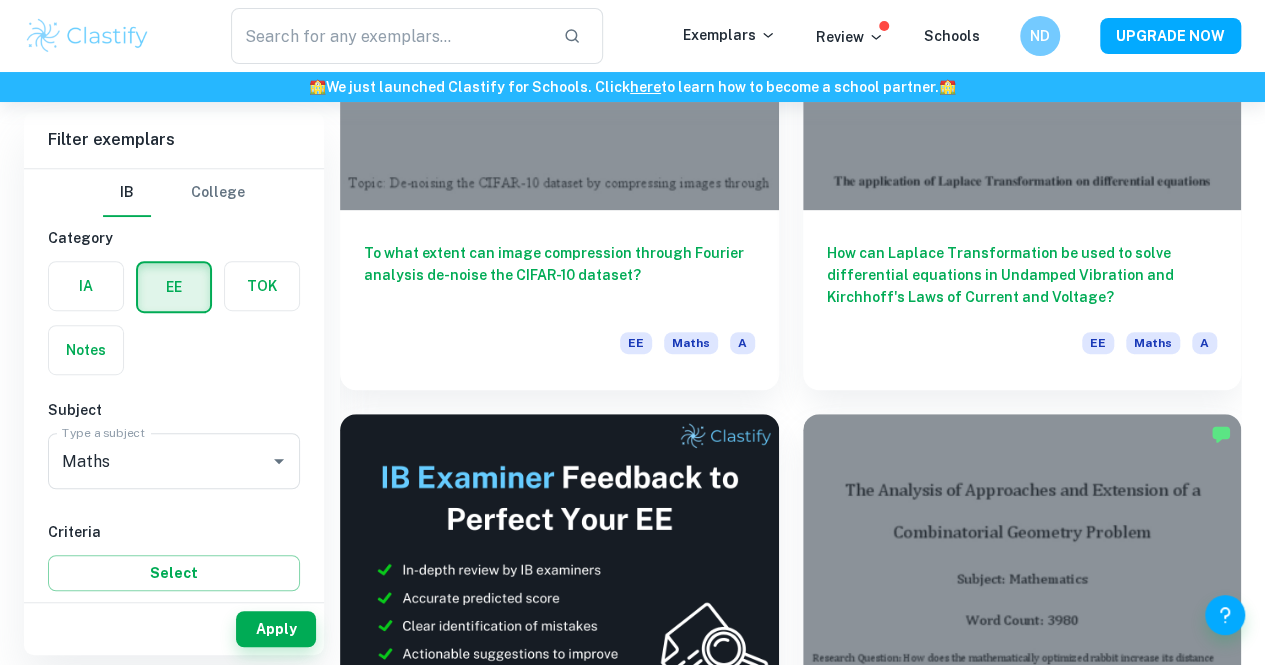 click on "To what extent do the motion of strings within stringed instruments described by Fourier Series give insight into consonance and dissonance in music theory?" at bounding box center [1022, 1336] 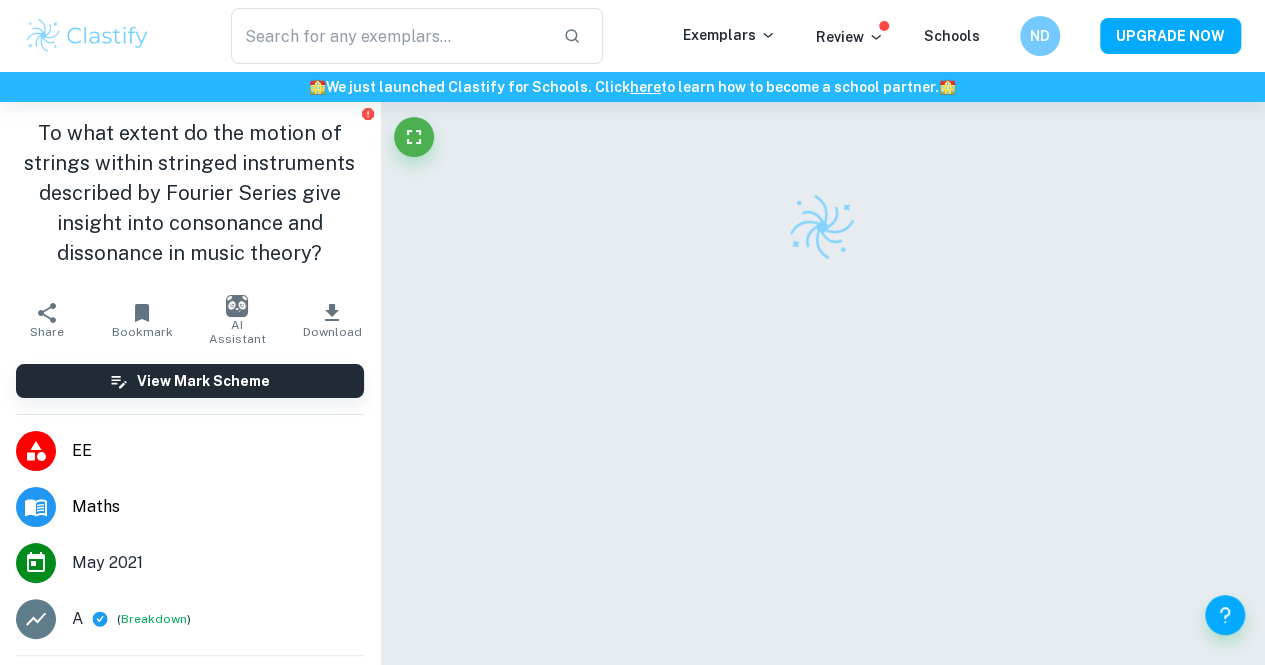 scroll, scrollTop: 102, scrollLeft: 0, axis: vertical 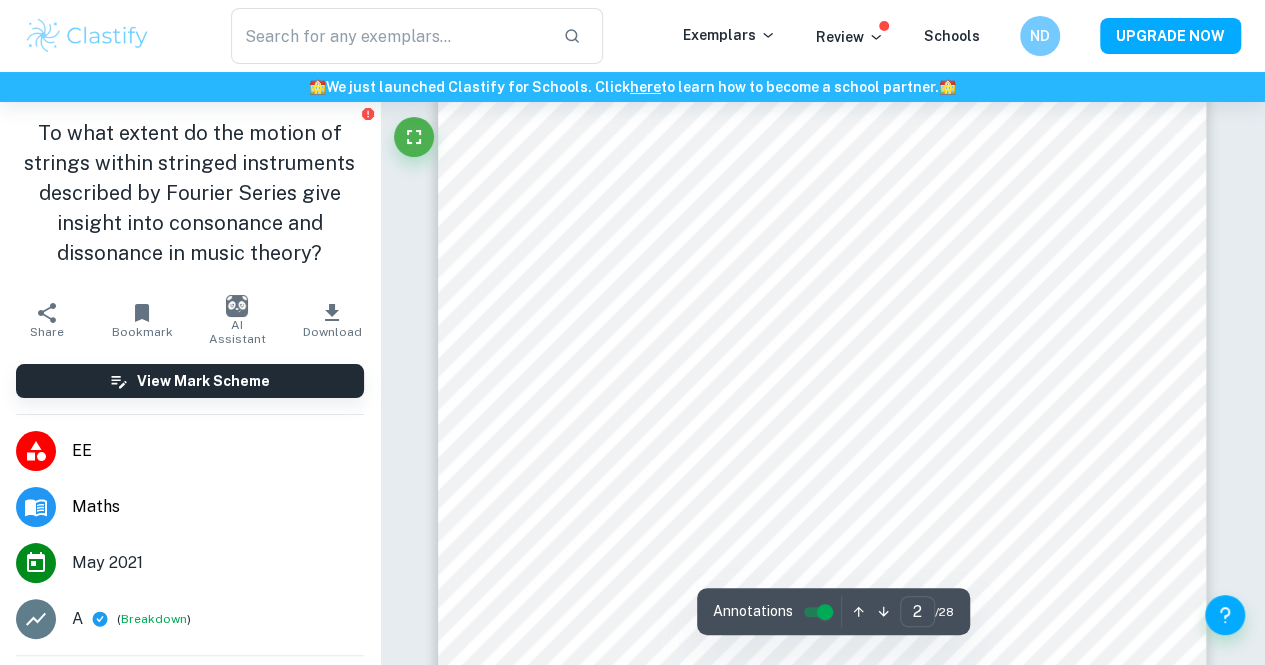 type on "2" 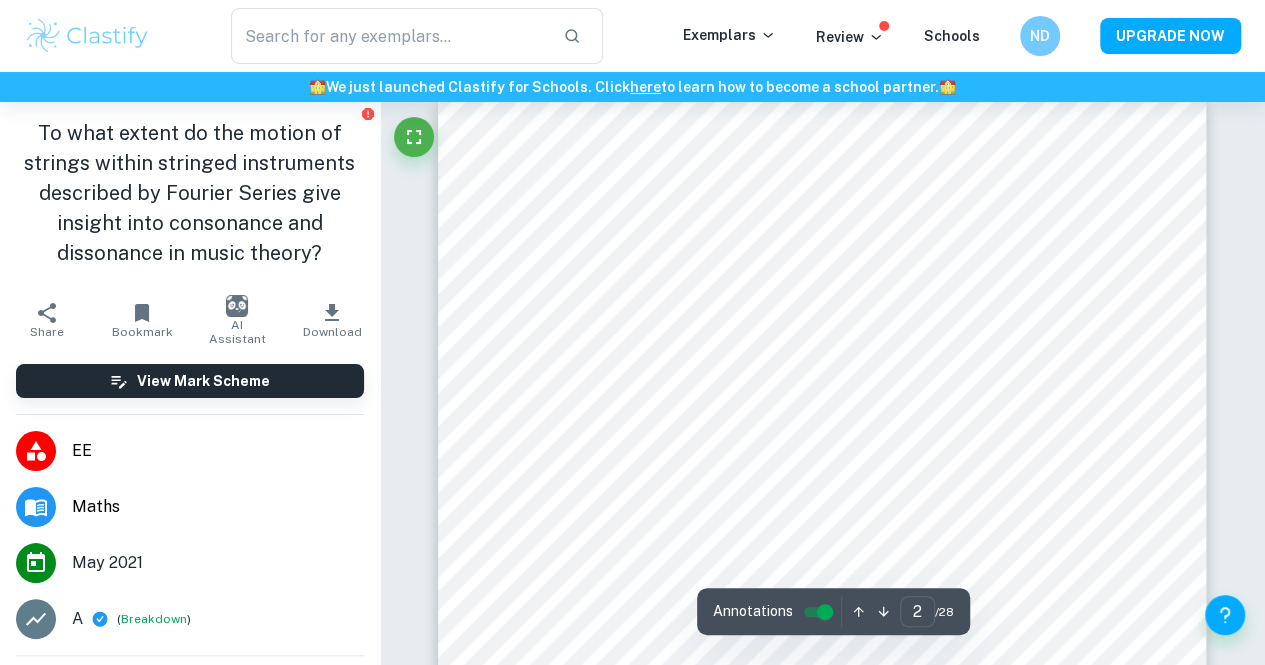 scroll, scrollTop: 1245, scrollLeft: 0, axis: vertical 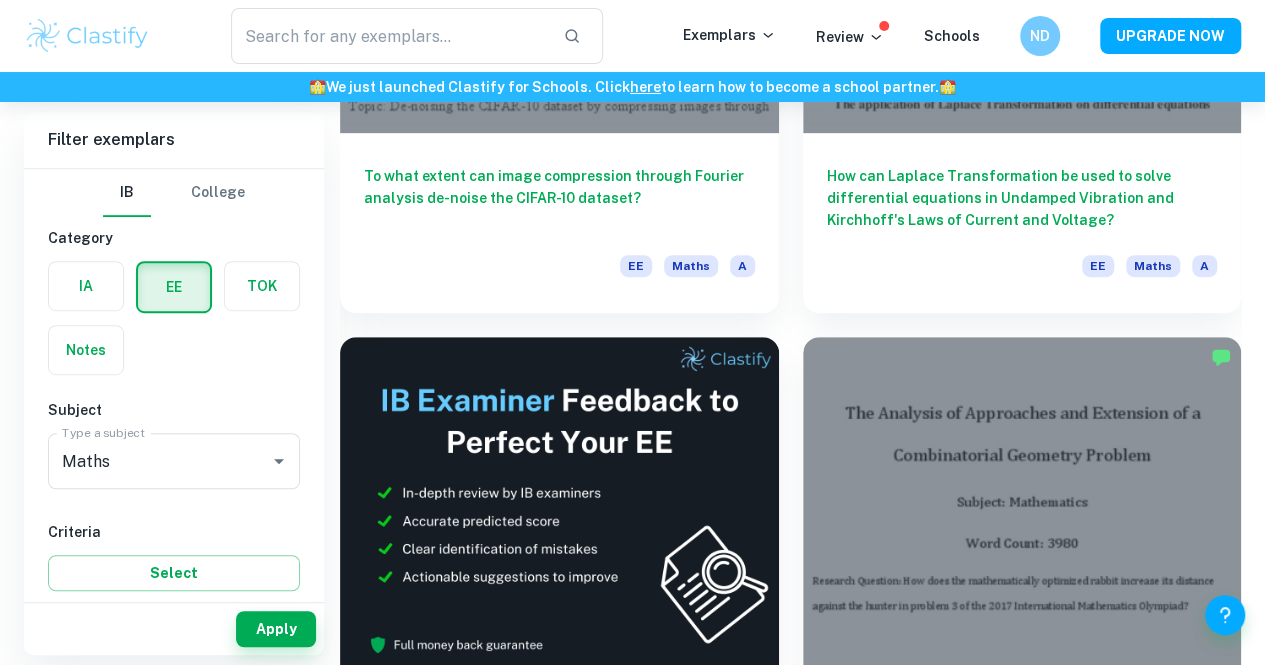 click on "What is modular arithmetic, and how can it be applied to solve problems in the field of number theory?" at bounding box center [559, 1259] 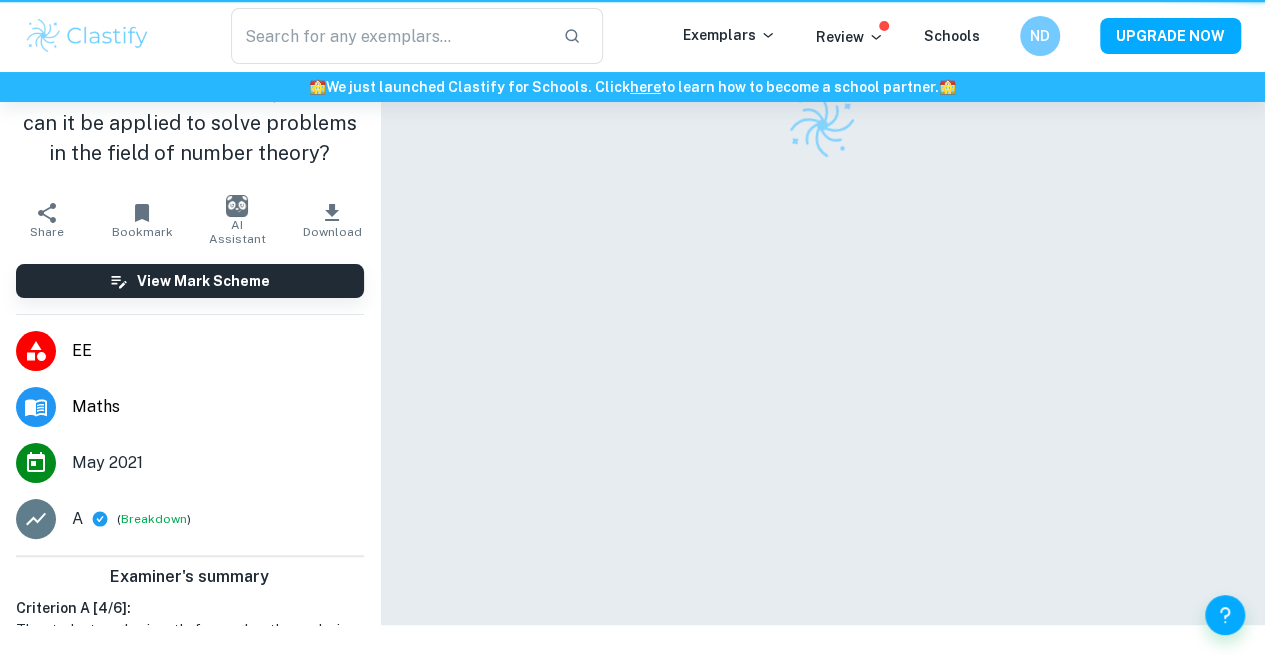 scroll, scrollTop: 0, scrollLeft: 0, axis: both 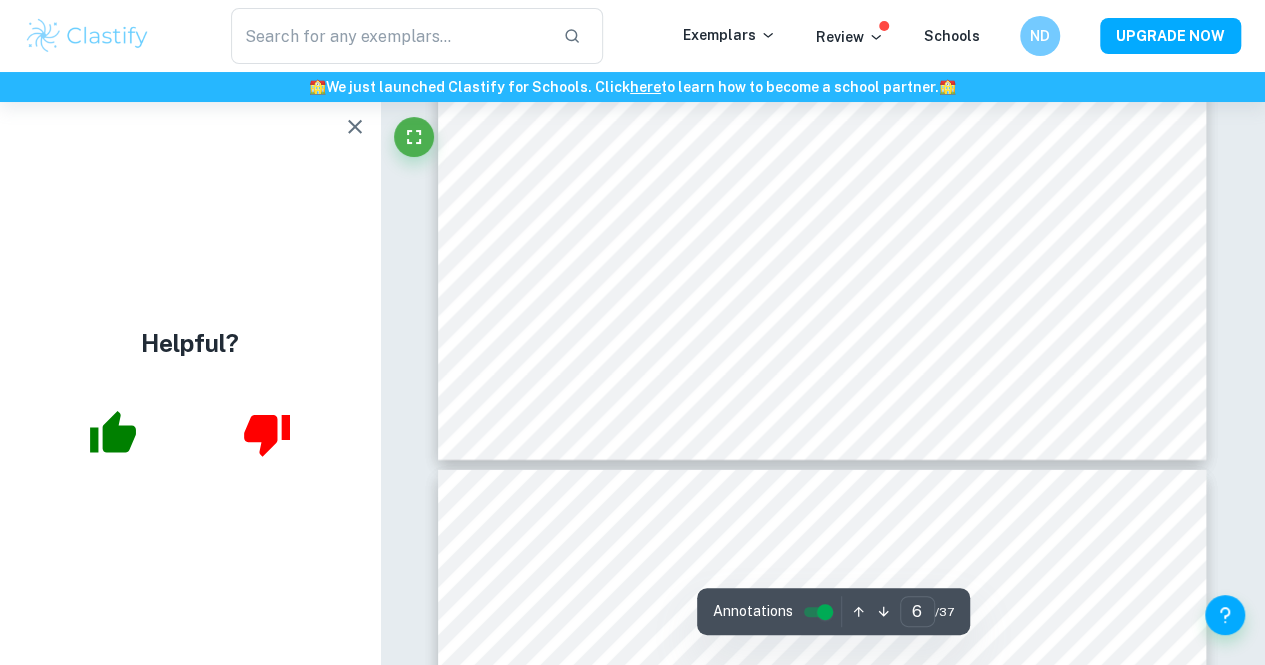 type on "7" 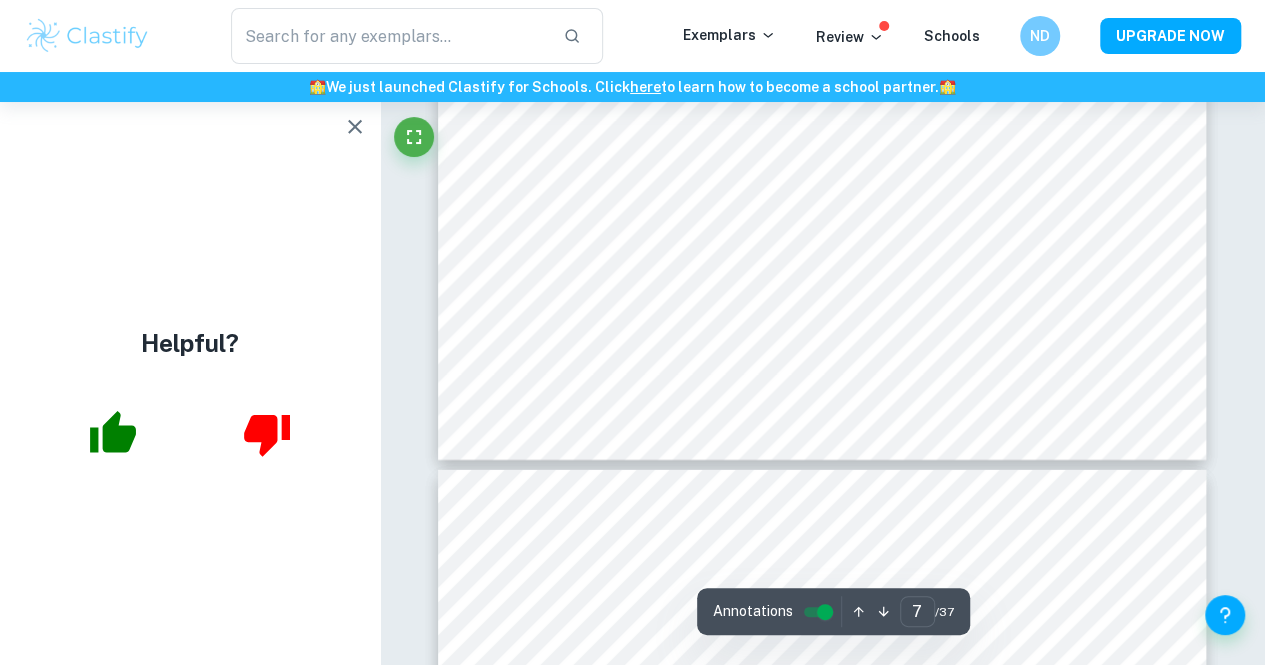 scroll, scrollTop: 6670, scrollLeft: 0, axis: vertical 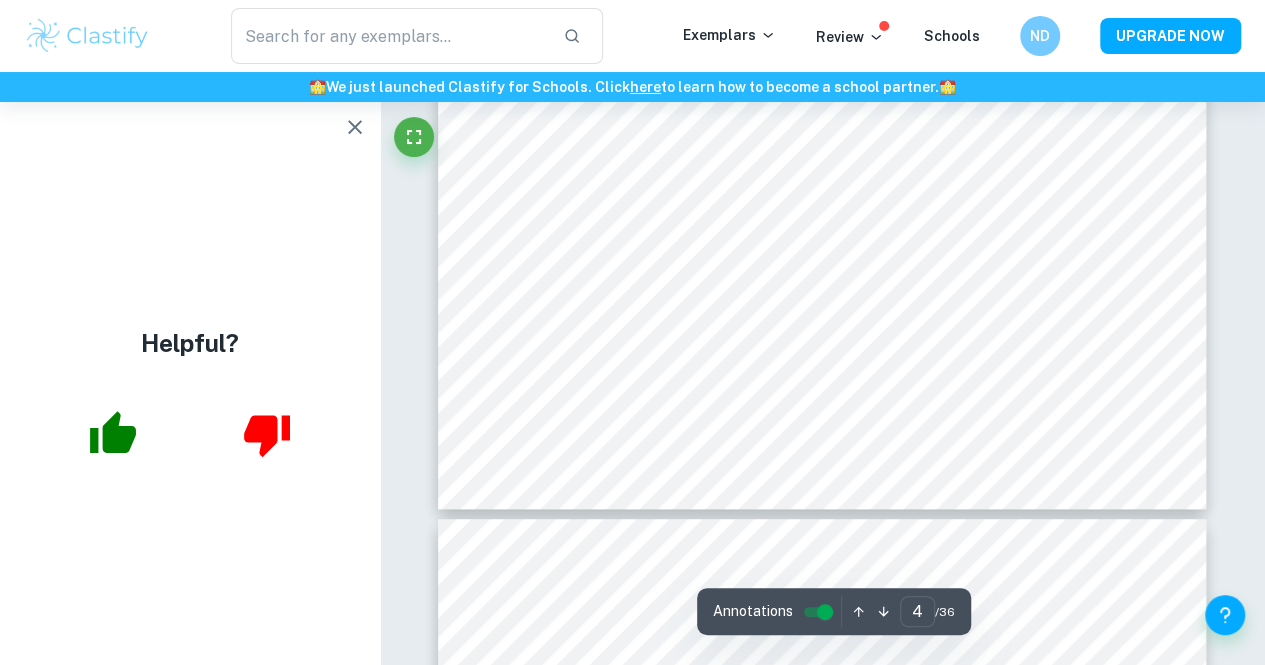 type on "5" 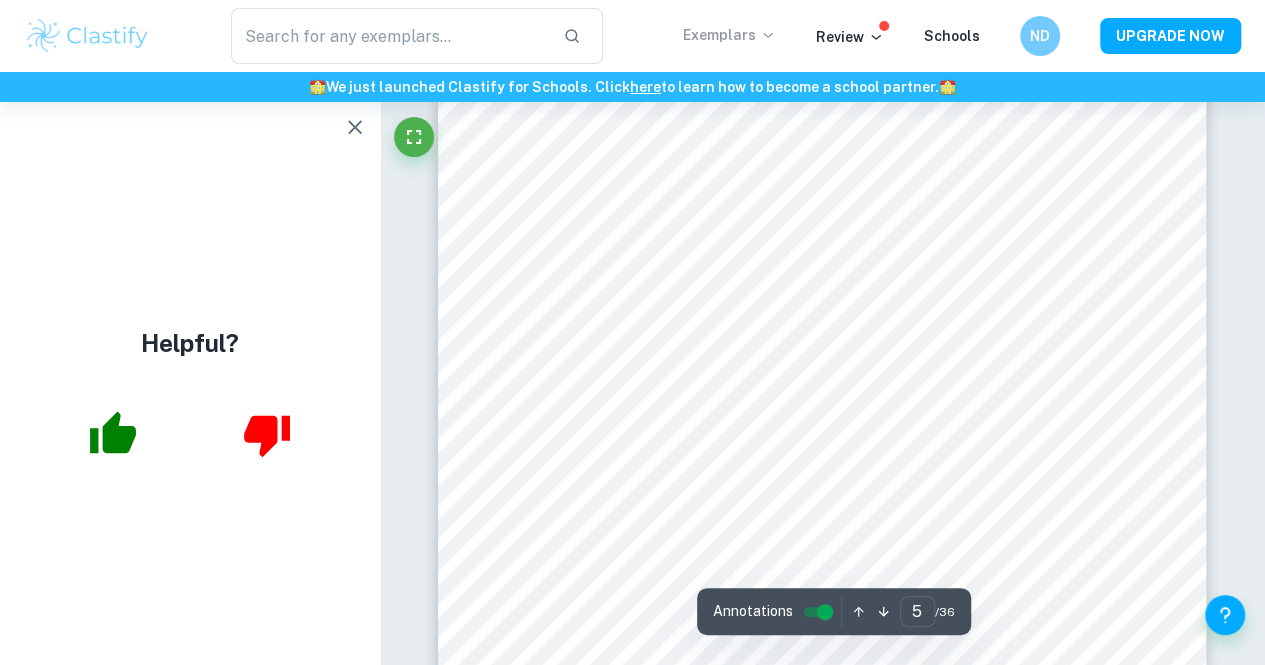 scroll, scrollTop: 5160, scrollLeft: 0, axis: vertical 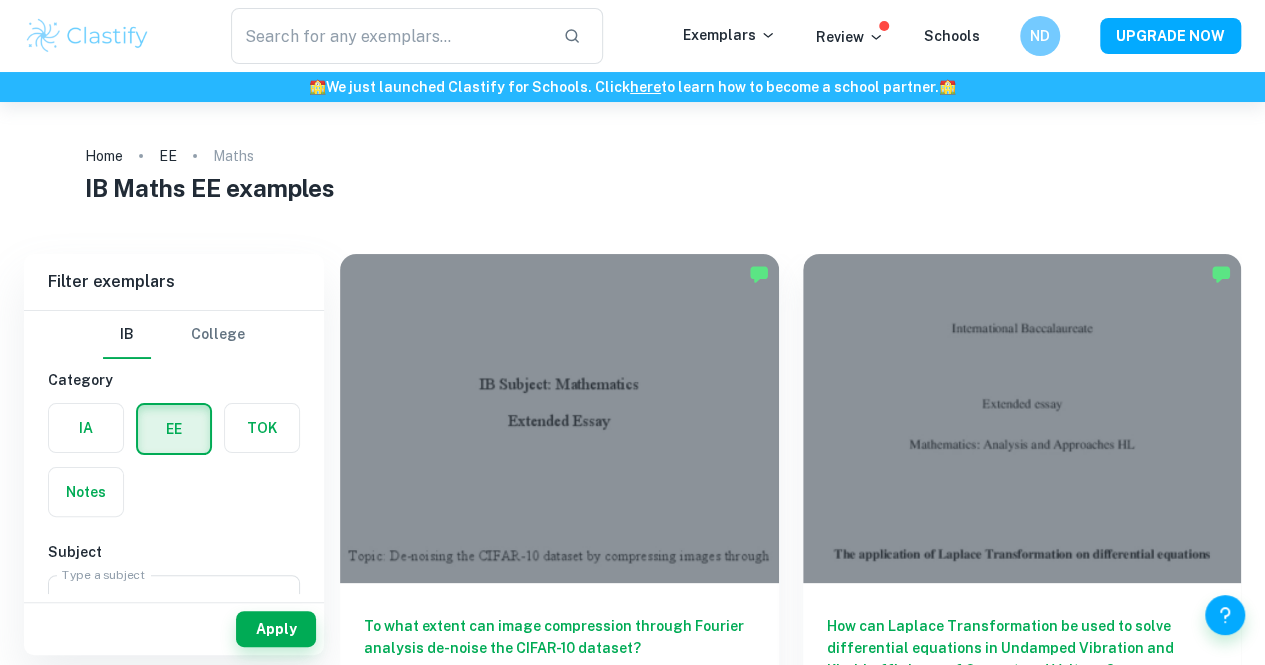 click on "To what extent can image compression through Fourier analysis de-noise the CIFAR-10 dataset?" at bounding box center [559, 648] 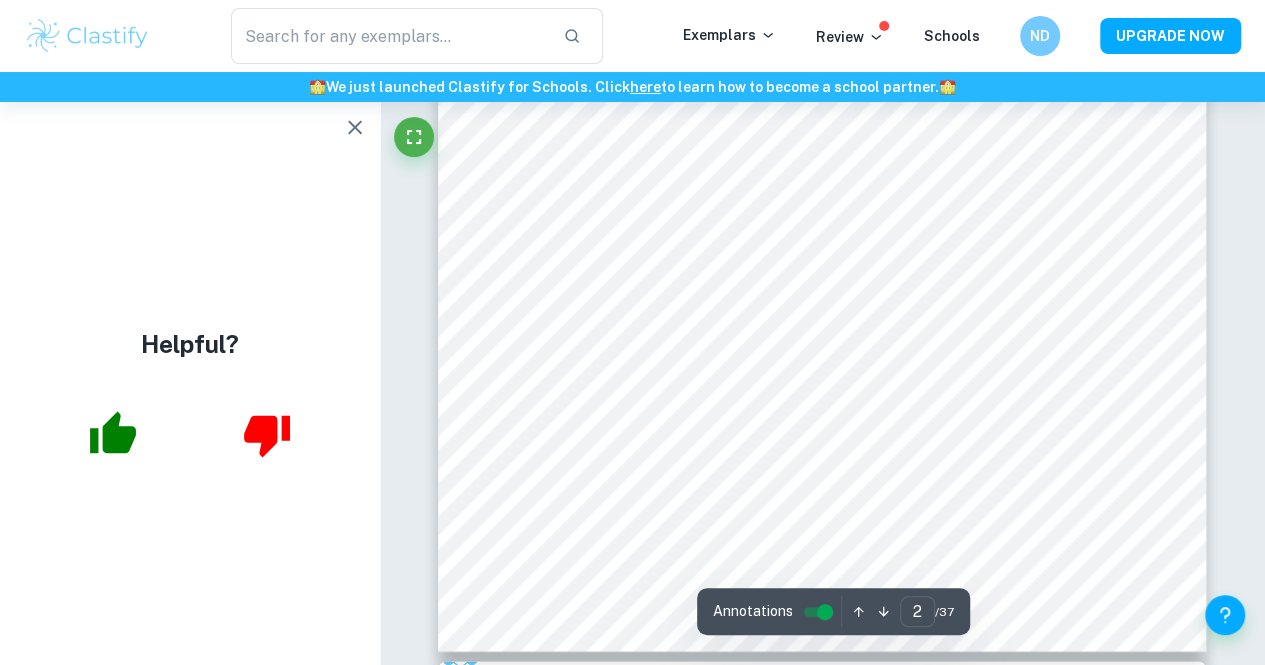 scroll, scrollTop: 618, scrollLeft: 0, axis: vertical 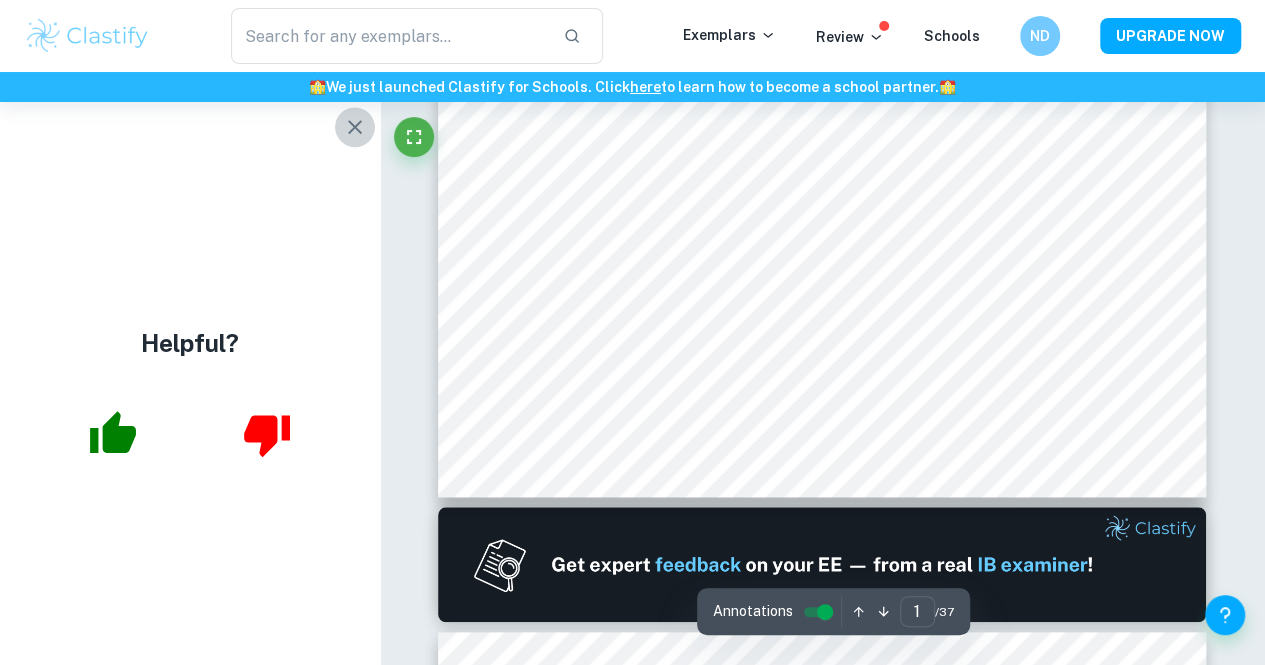 click 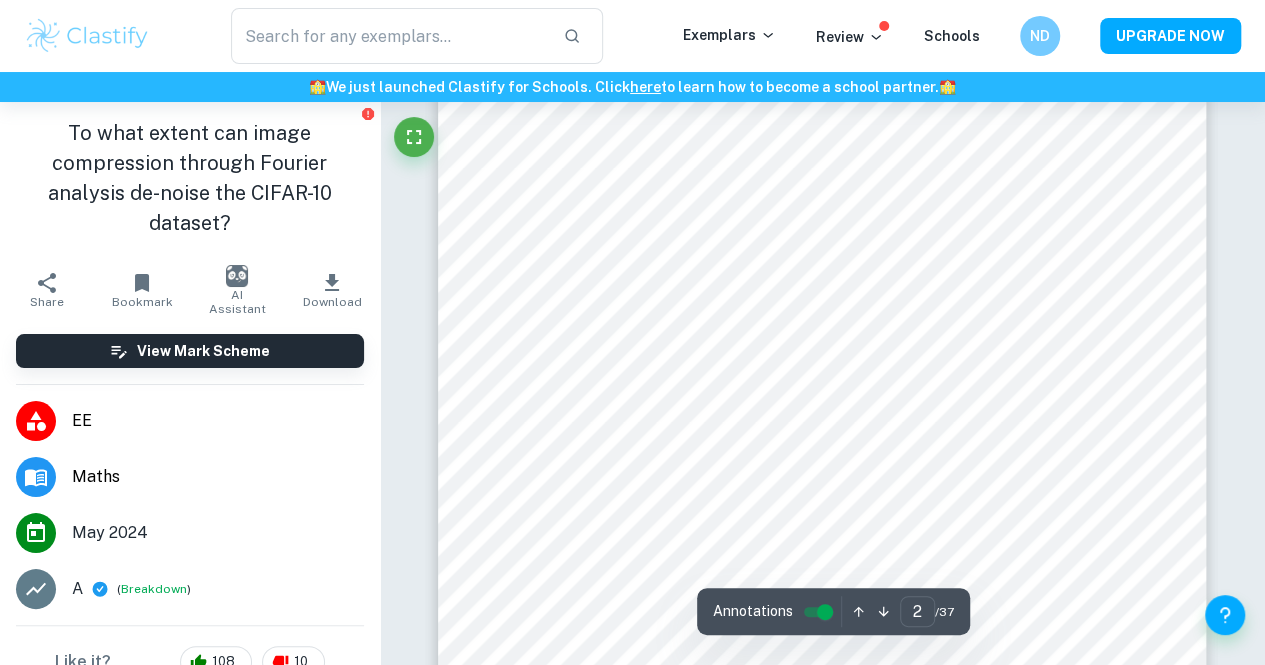 scroll, scrollTop: 1320, scrollLeft: 0, axis: vertical 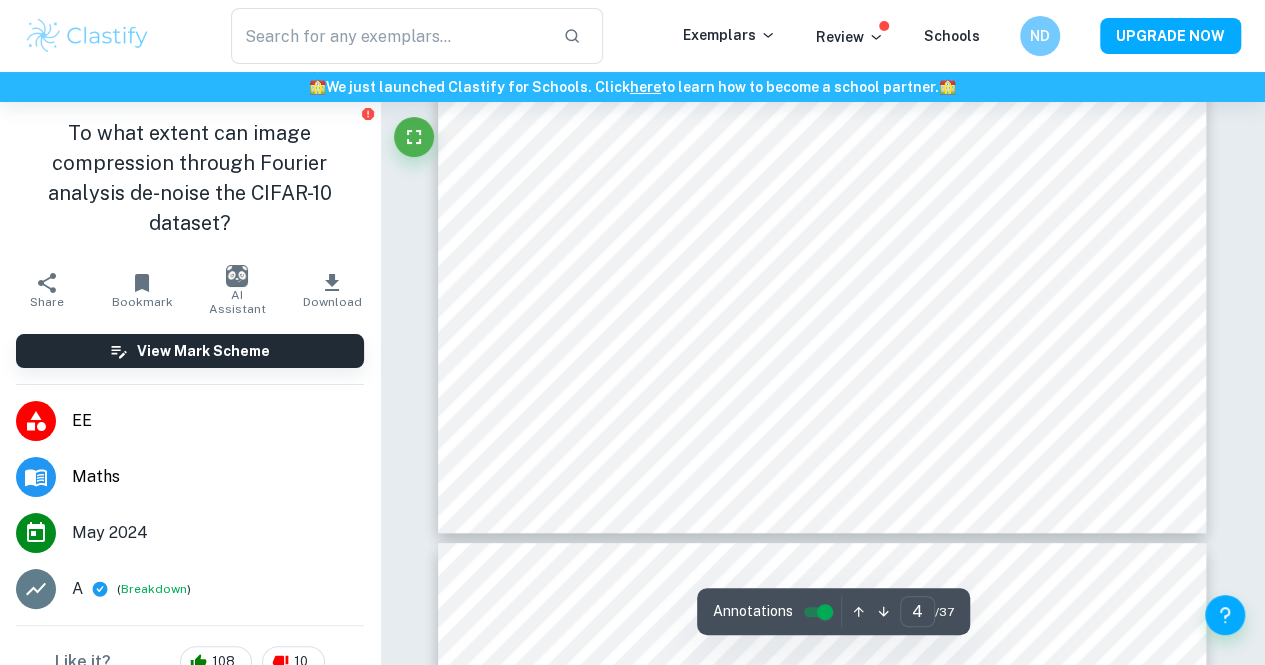 type on "5" 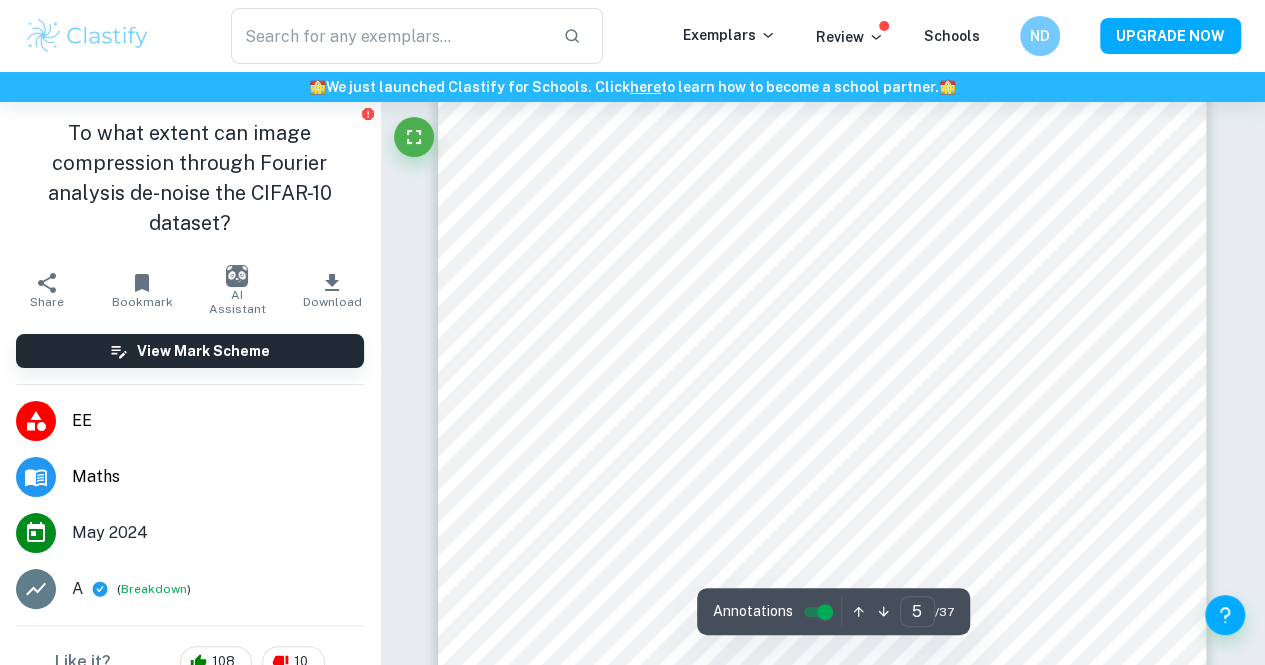 scroll, scrollTop: 4767, scrollLeft: 0, axis: vertical 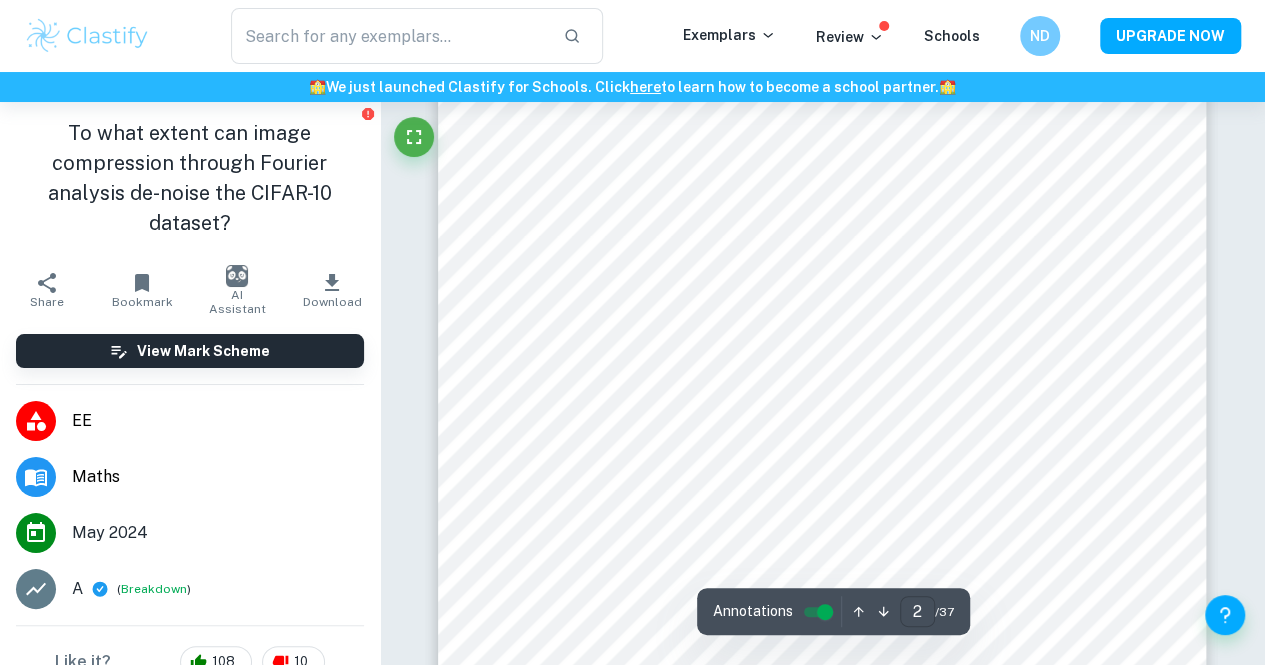 click on "3" at bounding box center (917, 611) 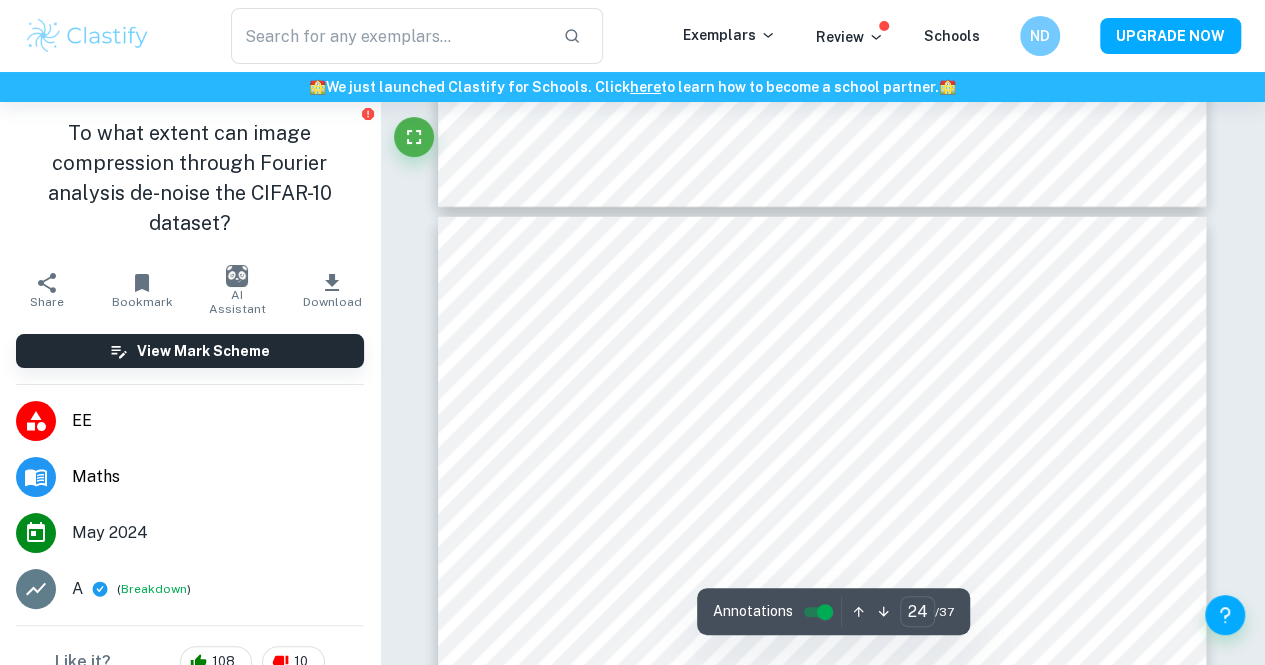 scroll, scrollTop: 25208, scrollLeft: 0, axis: vertical 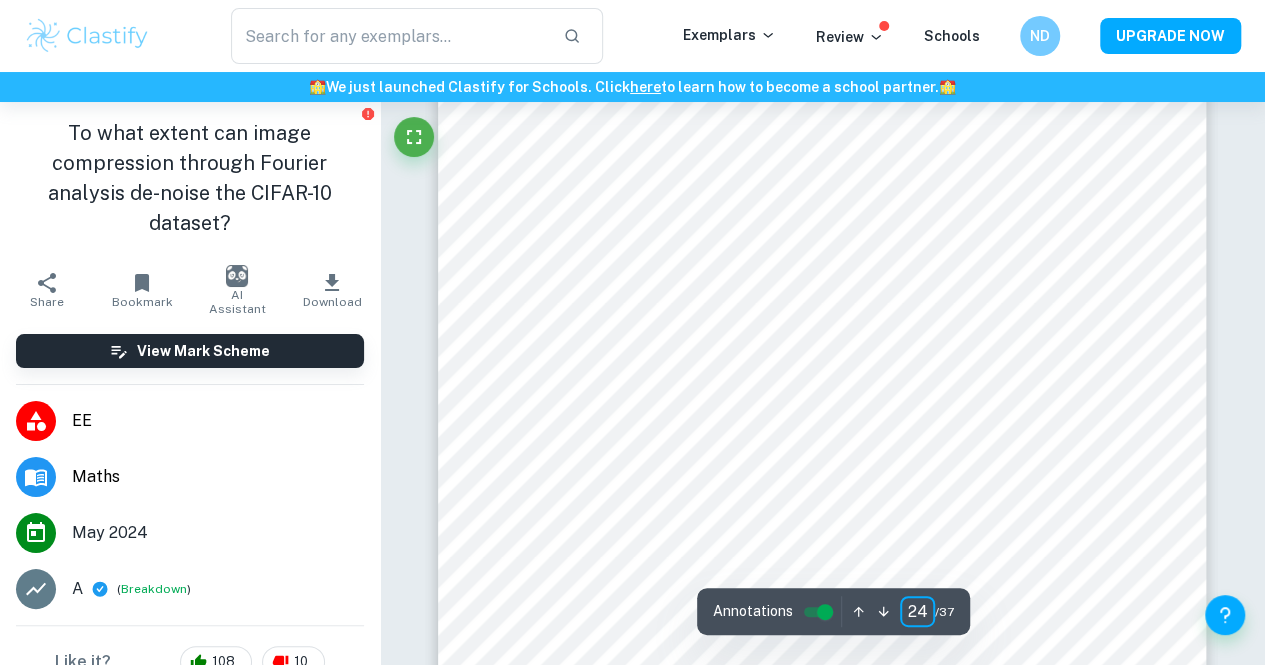 click on "24" at bounding box center [917, 611] 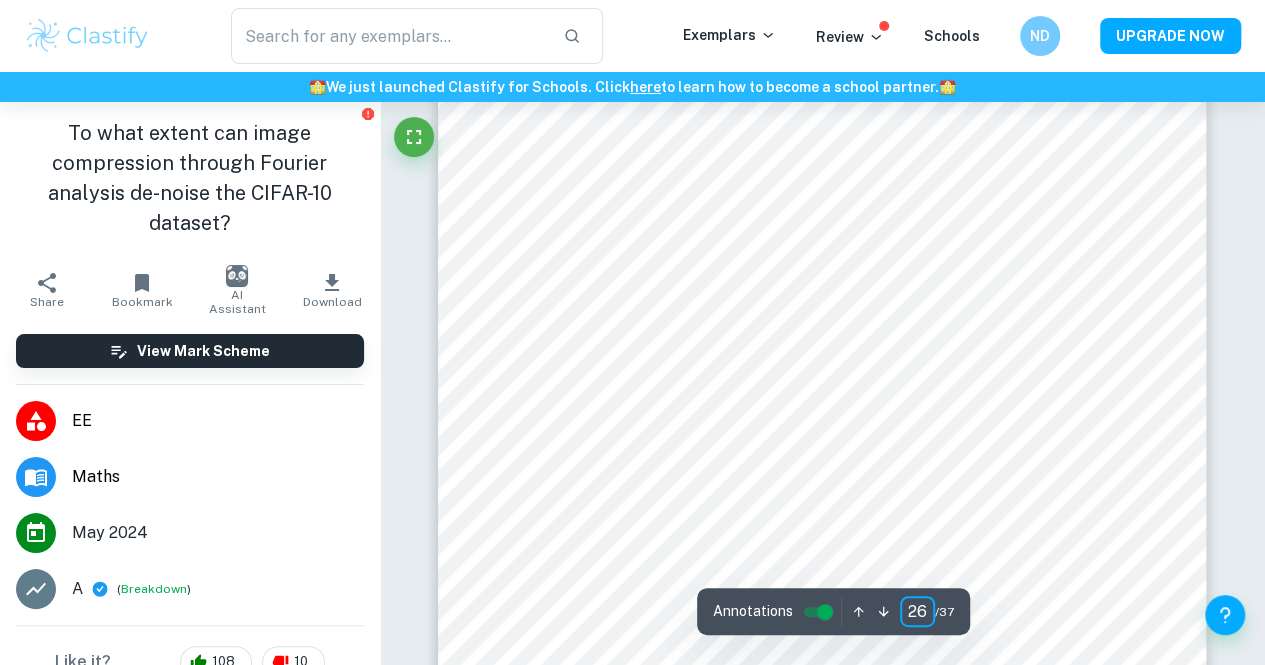 type on "26" 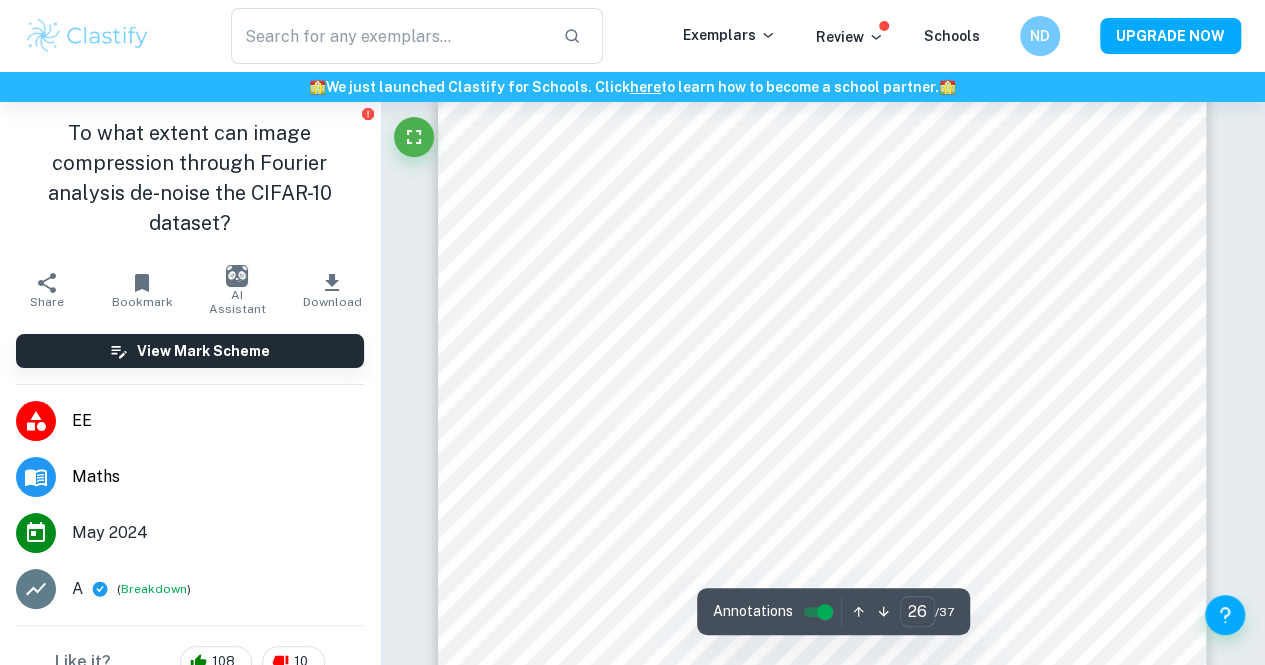 scroll, scrollTop: 1522, scrollLeft: 0, axis: vertical 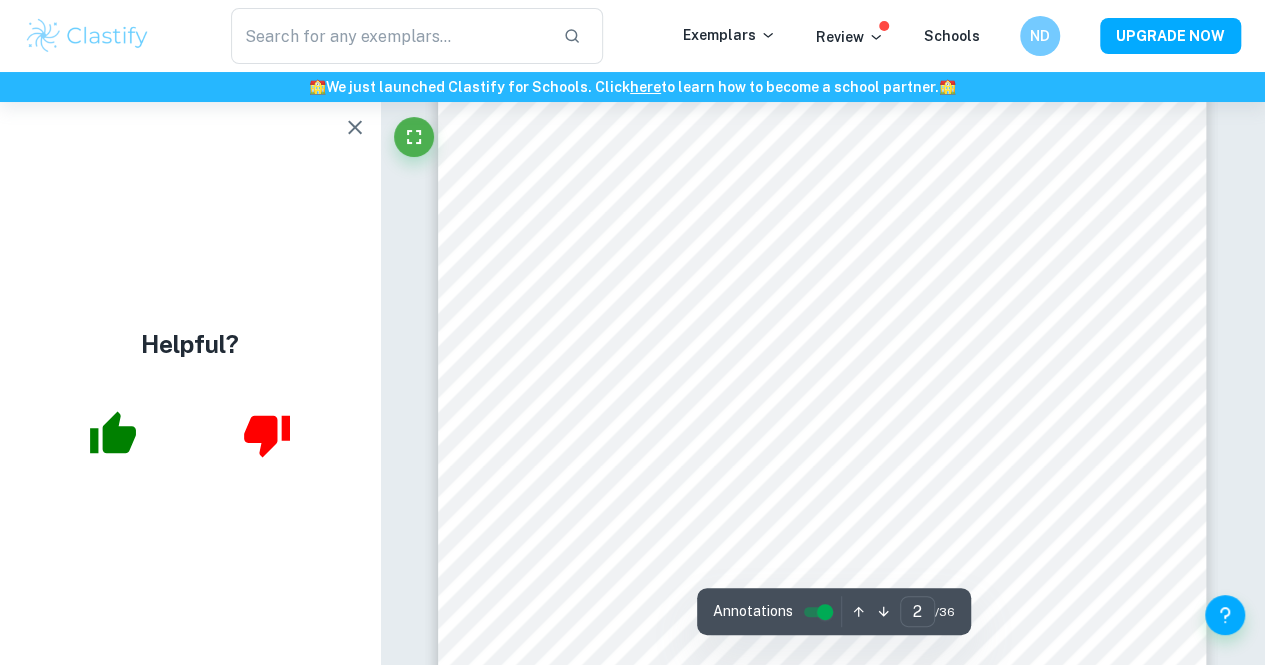 click 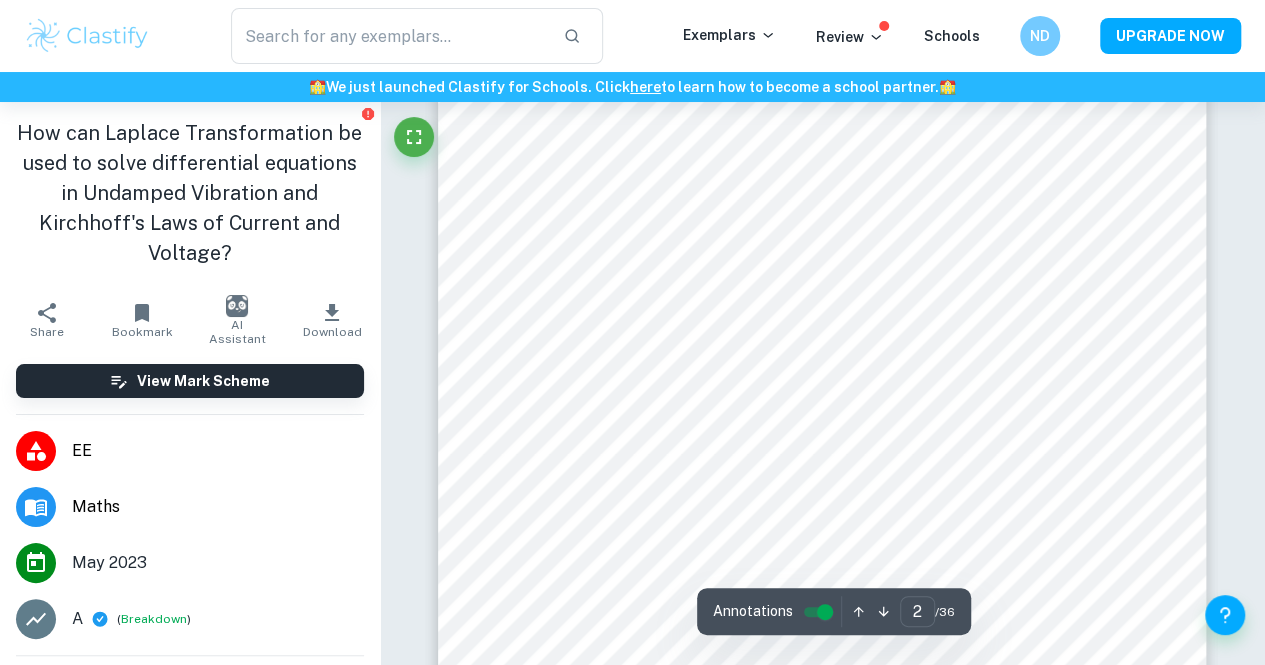 scroll, scrollTop: 1637, scrollLeft: 0, axis: vertical 